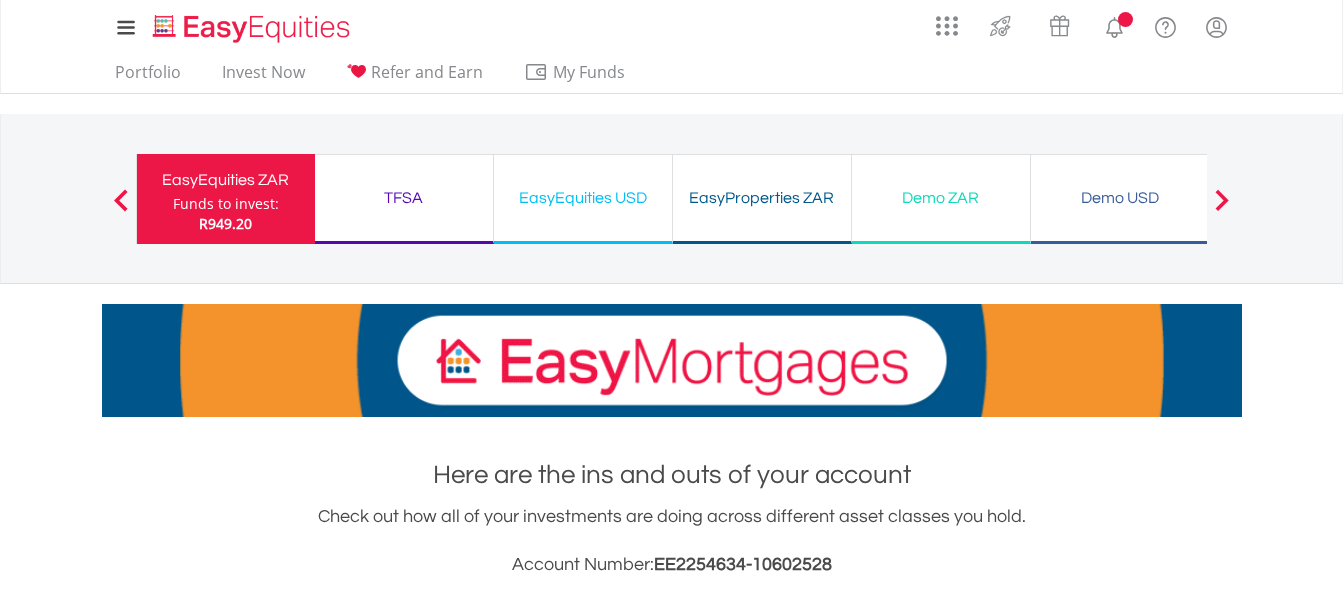 scroll, scrollTop: 0, scrollLeft: 0, axis: both 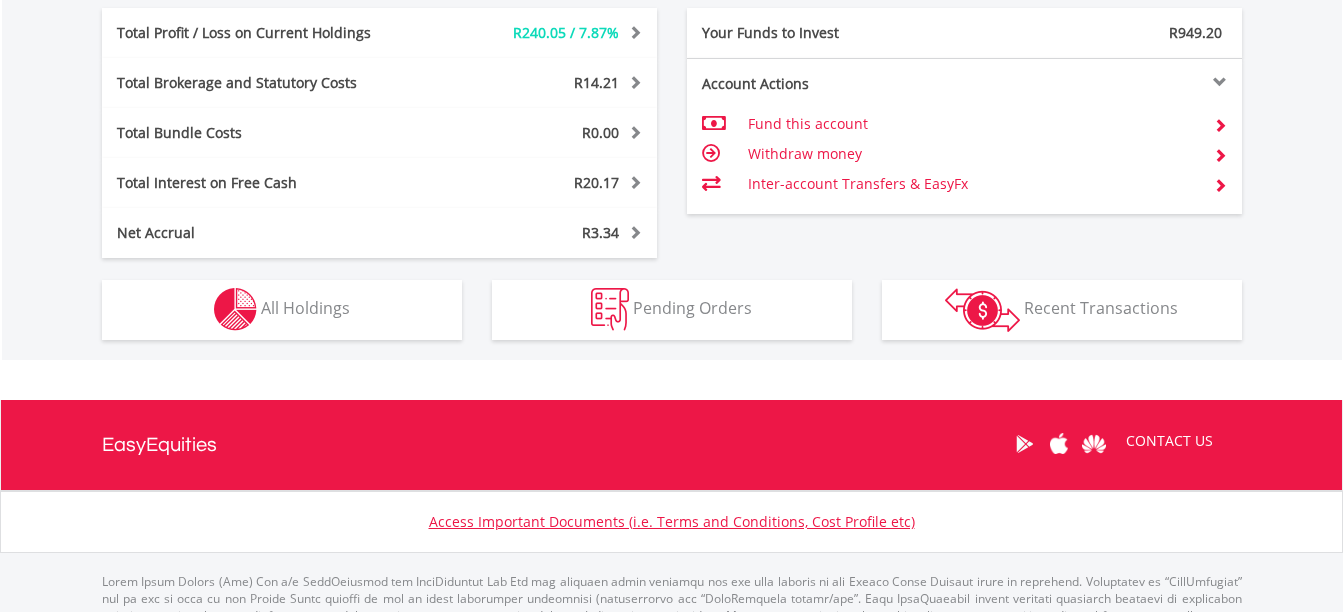 click on "My Investments
Invest Now
New Listings
Sell
My Recurring Investments
Pending Orders
Switch Unit Trusts
Vouchers
Buy a Voucher
Redeem a Voucher" at bounding box center (671, -229) 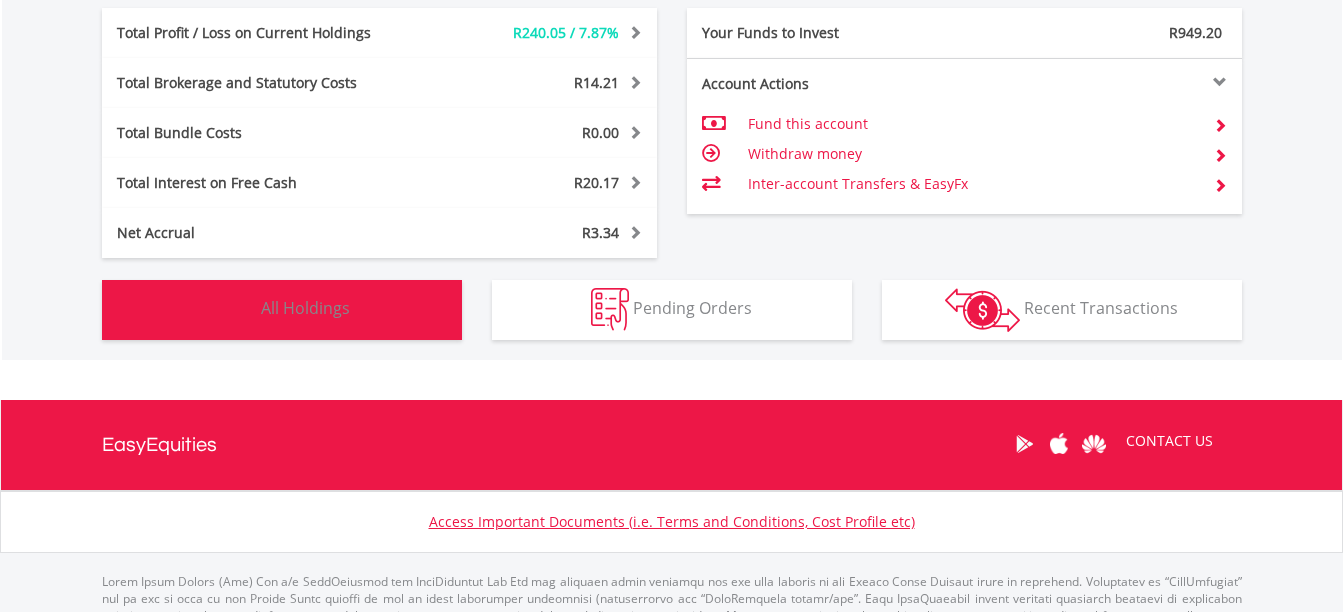 click on "All Holdings" at bounding box center [305, 308] 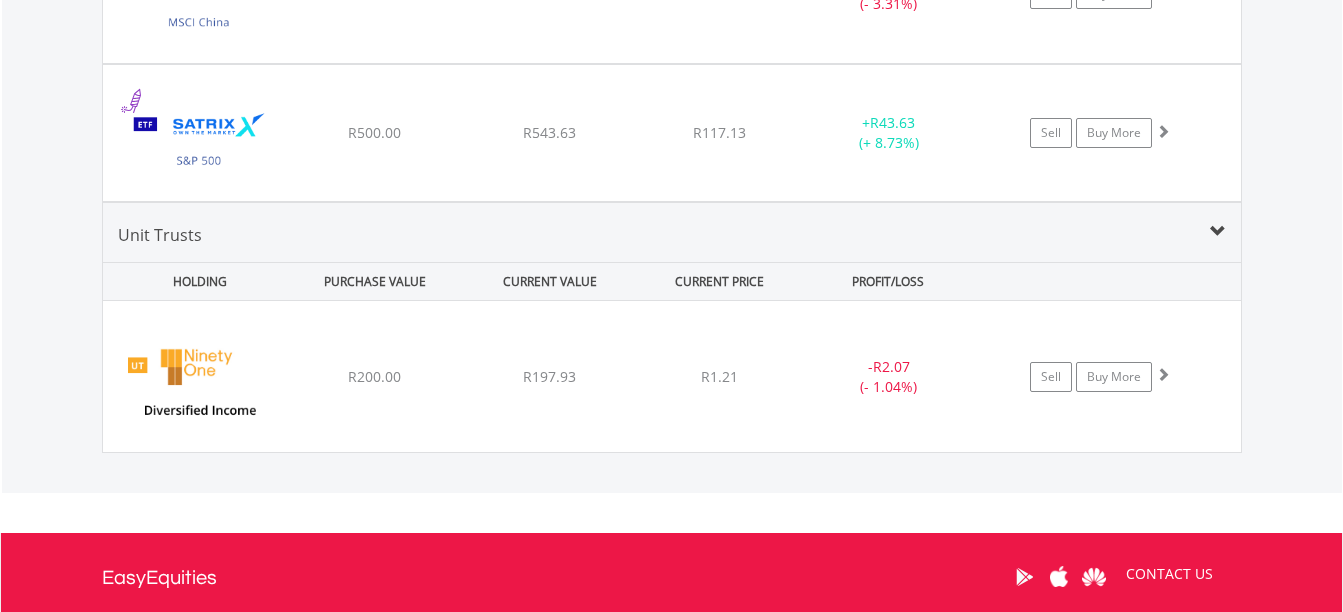 scroll, scrollTop: 2576, scrollLeft: 0, axis: vertical 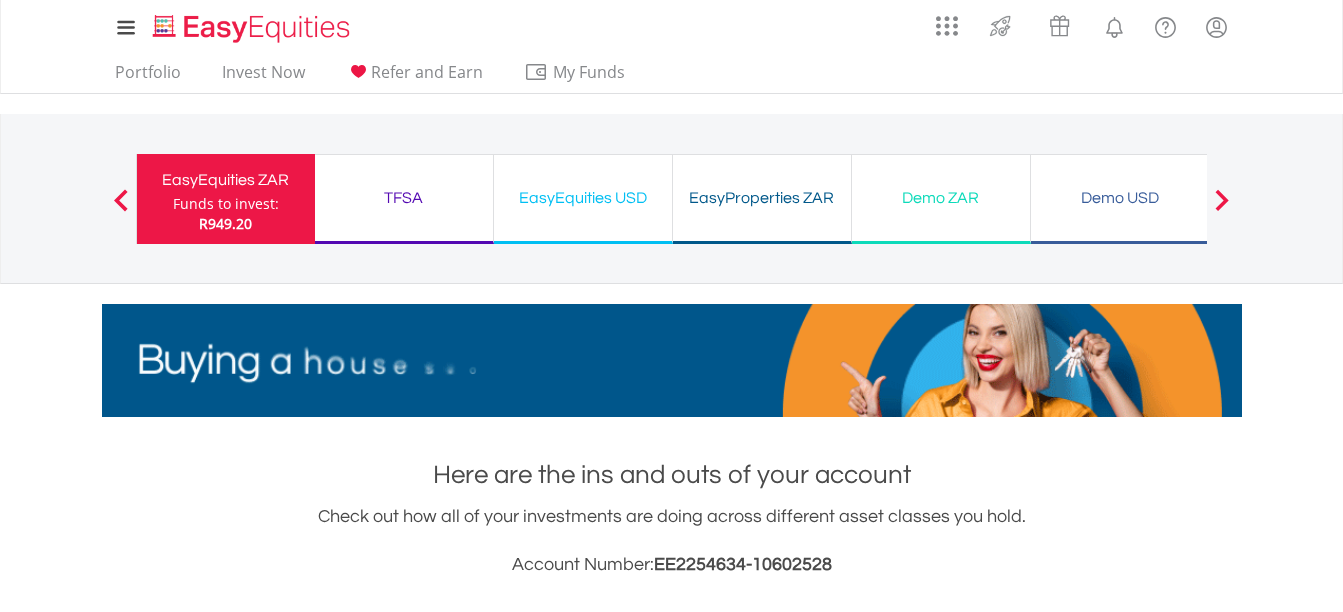 click on "TFSA
Funds to invest:
R949.20" at bounding box center (404, 199) 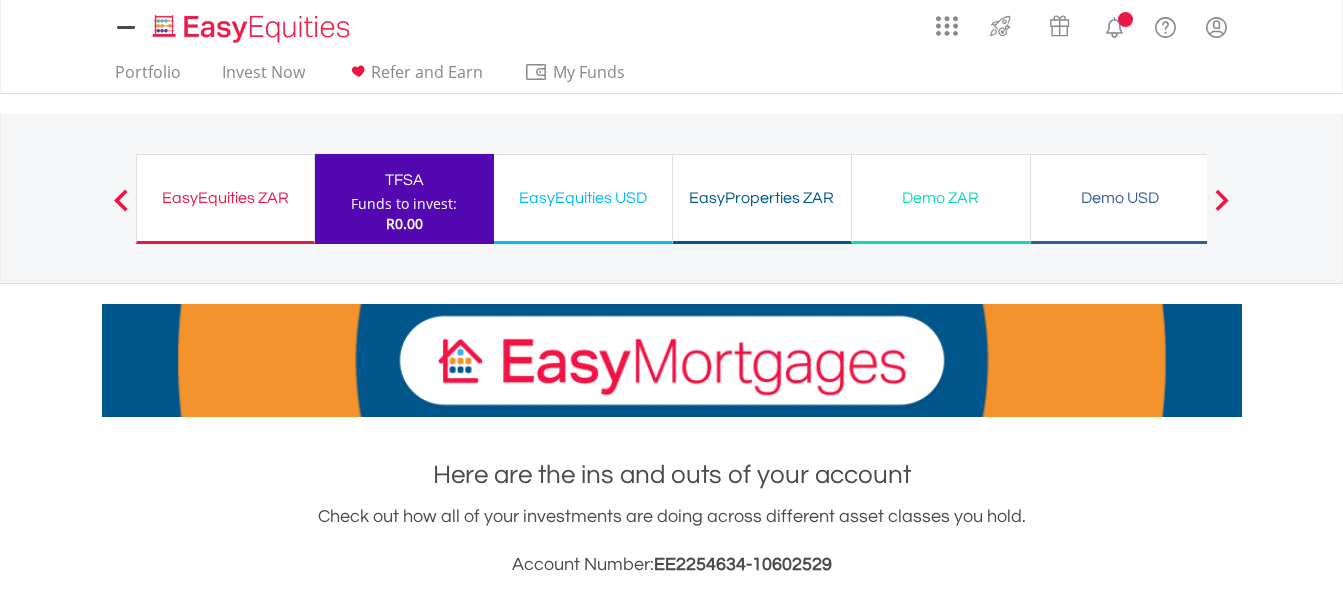 scroll, scrollTop: 0, scrollLeft: 0, axis: both 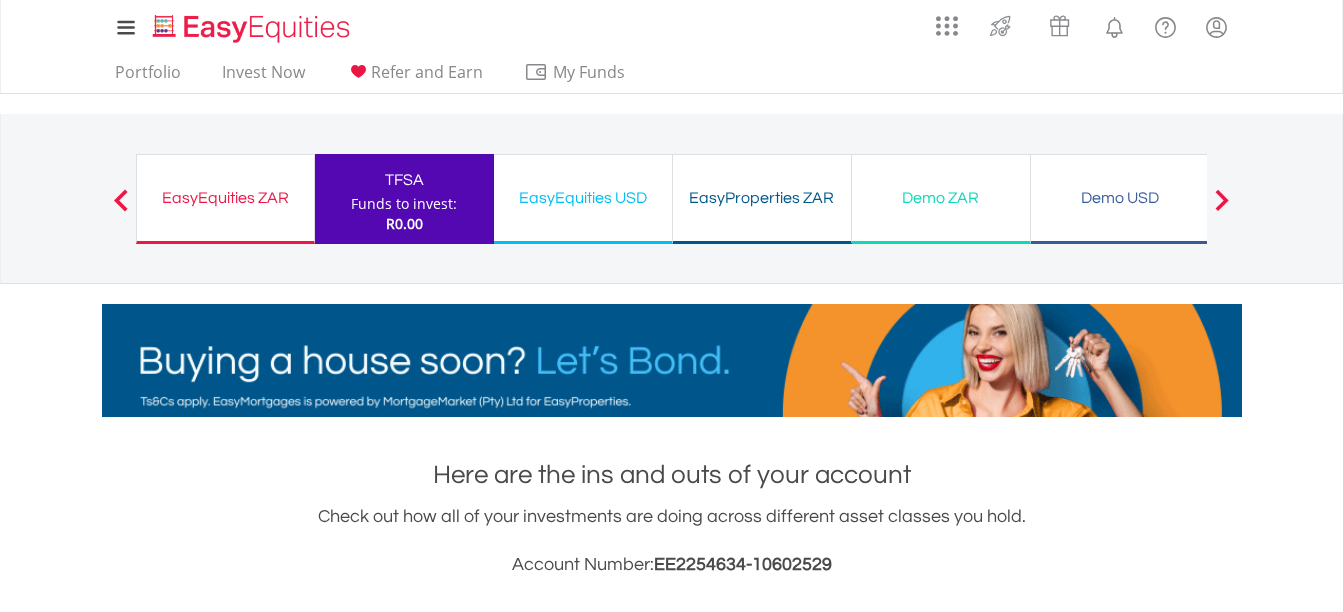 click on "EasyEquities USD
Funds to invest:
R0.00" at bounding box center (583, 199) 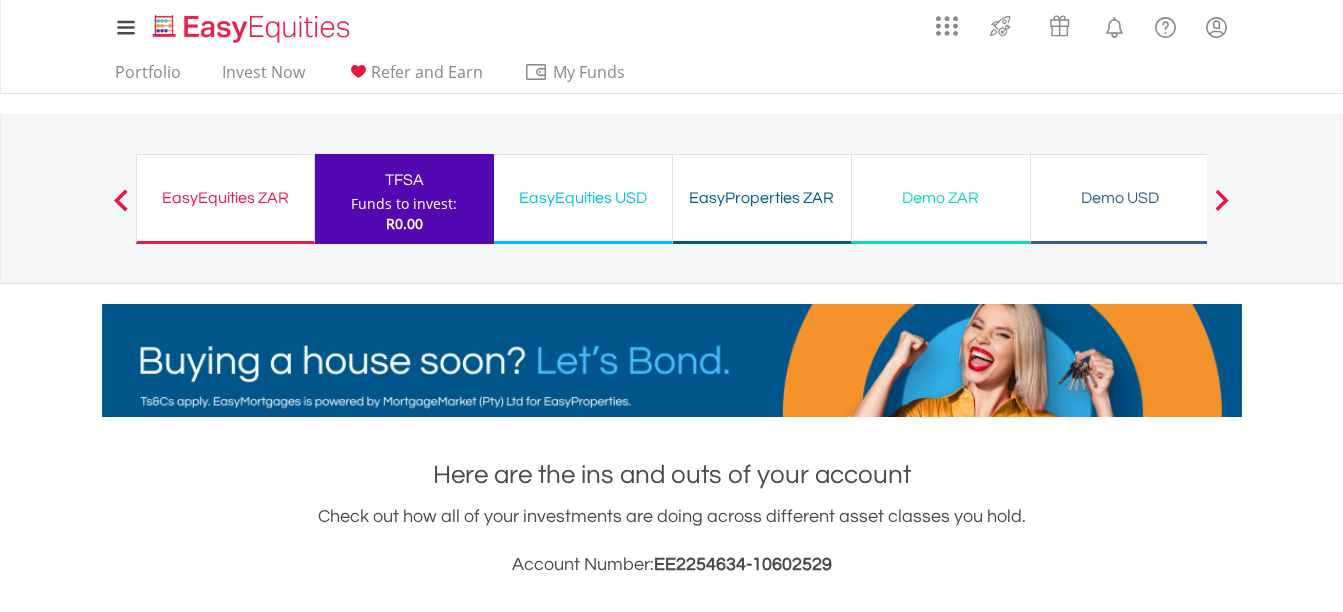 click on "EasyEquities USD
Funds to invest:
R0.00" at bounding box center [583, 199] 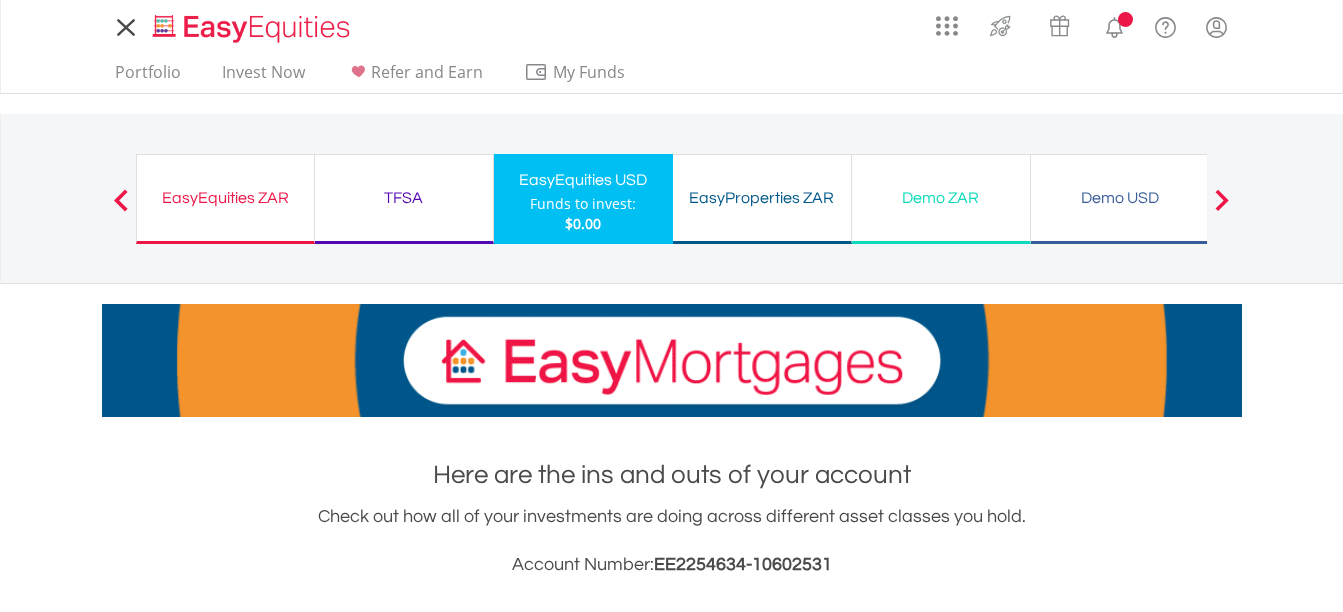 scroll, scrollTop: 0, scrollLeft: 0, axis: both 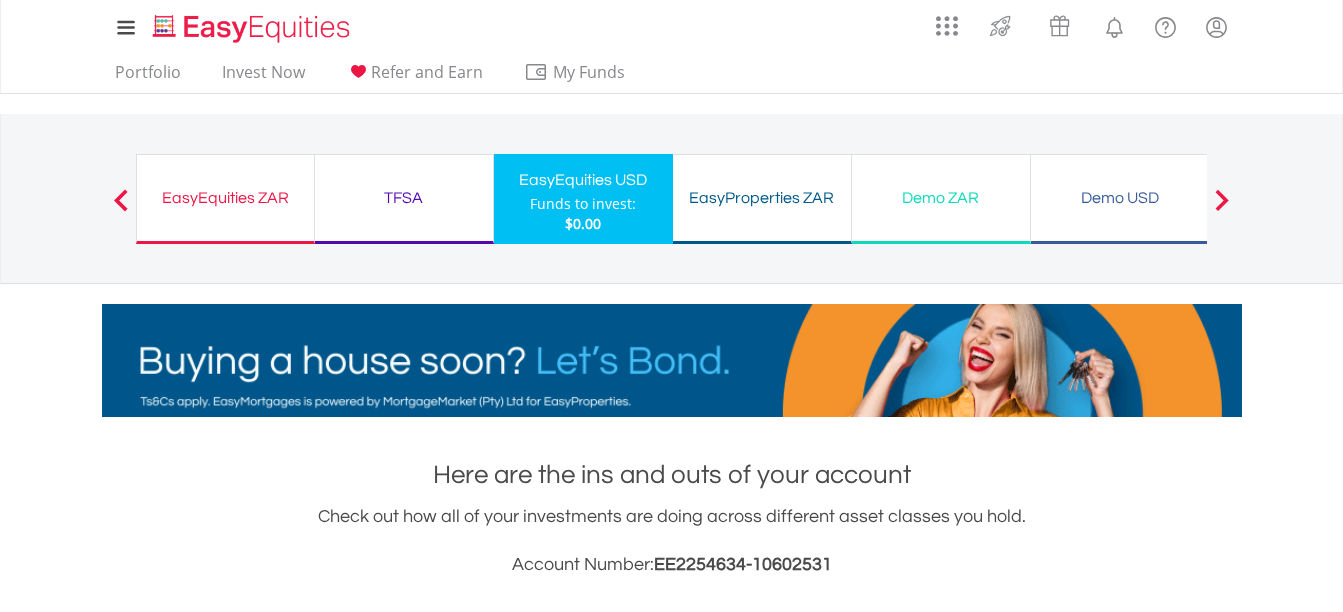click on "EasyProperties ZAR
Funds to invest:
$0.00" at bounding box center (762, 199) 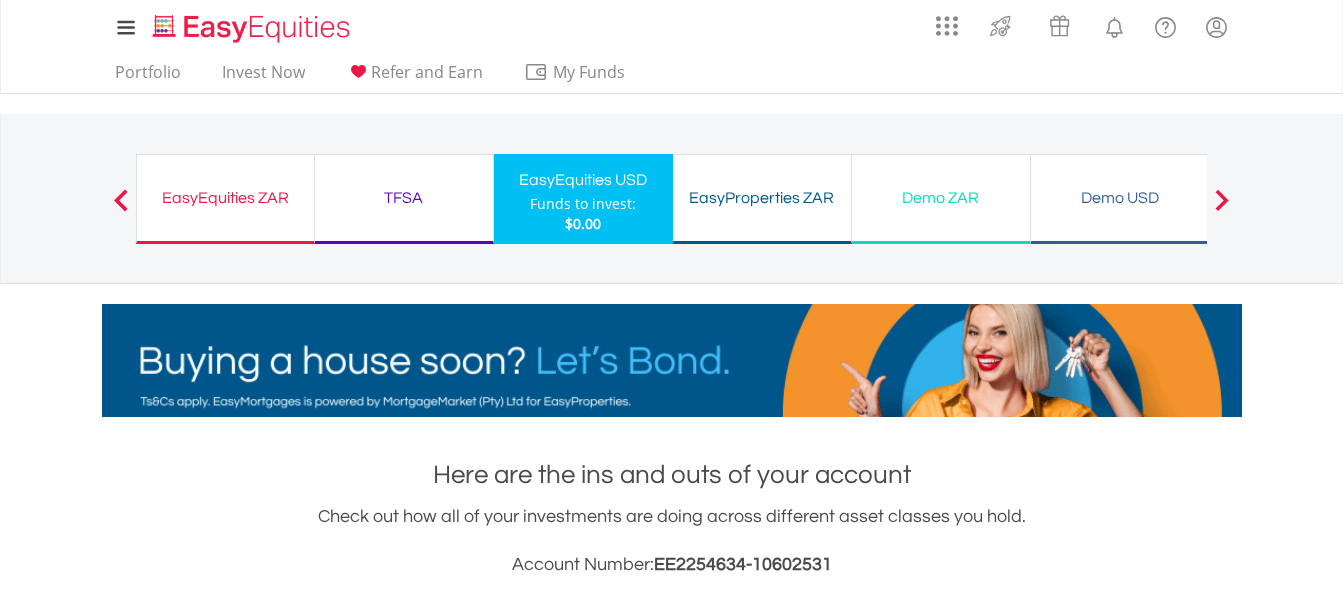 click on "EasyEquities ZAR" at bounding box center (225, 198) 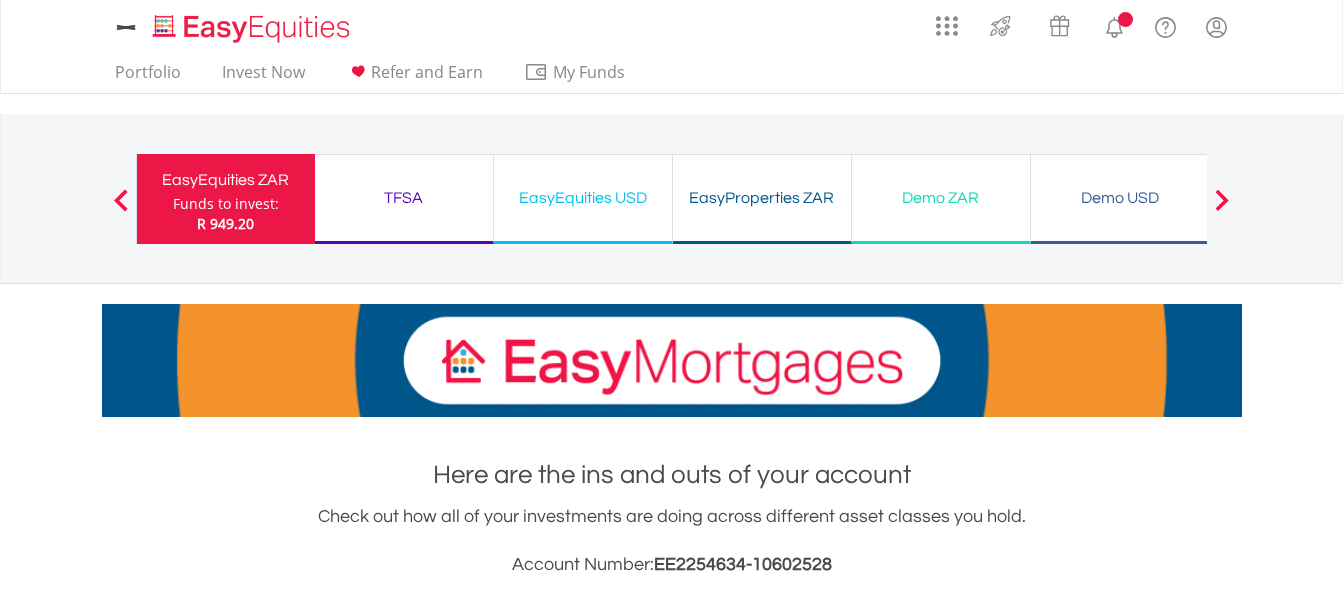 scroll, scrollTop: 0, scrollLeft: 0, axis: both 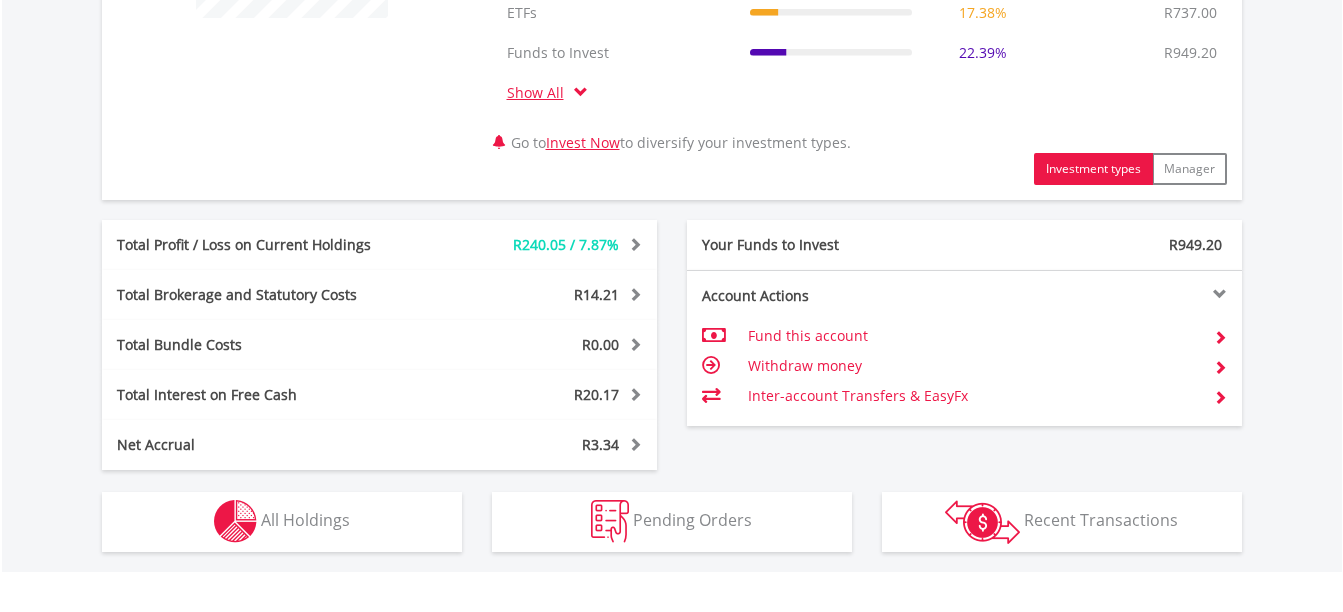 click at bounding box center [581, 92] 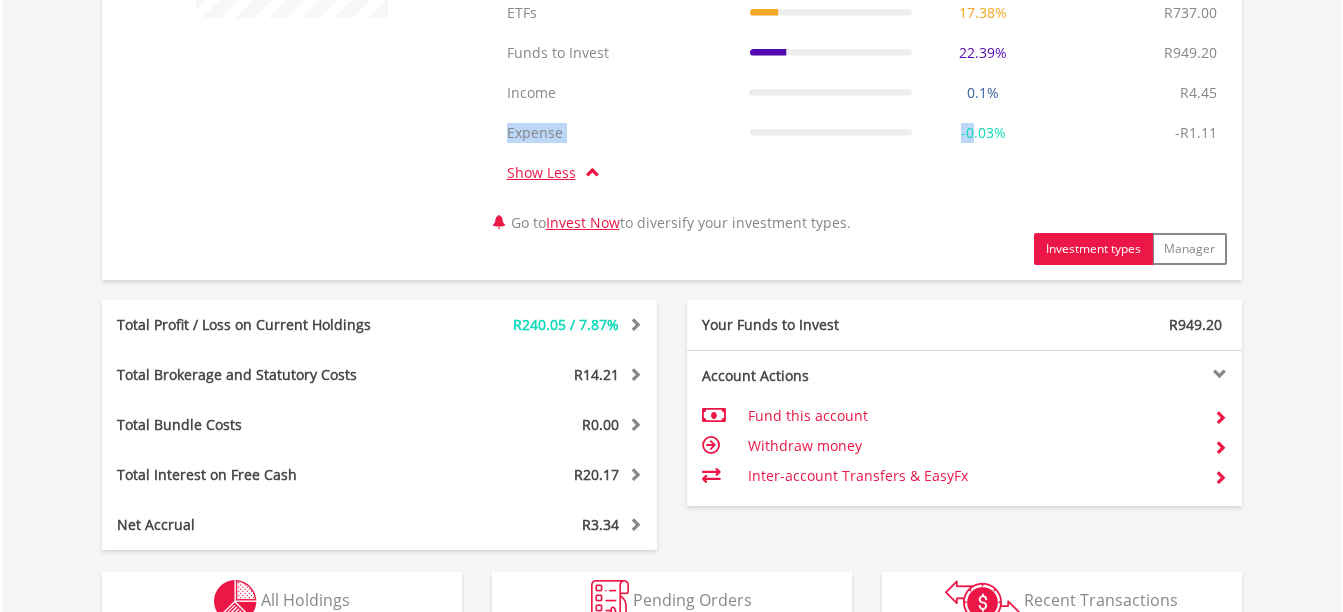 drag, startPoint x: 970, startPoint y: 138, endPoint x: 1072, endPoint y: 129, distance: 102.396286 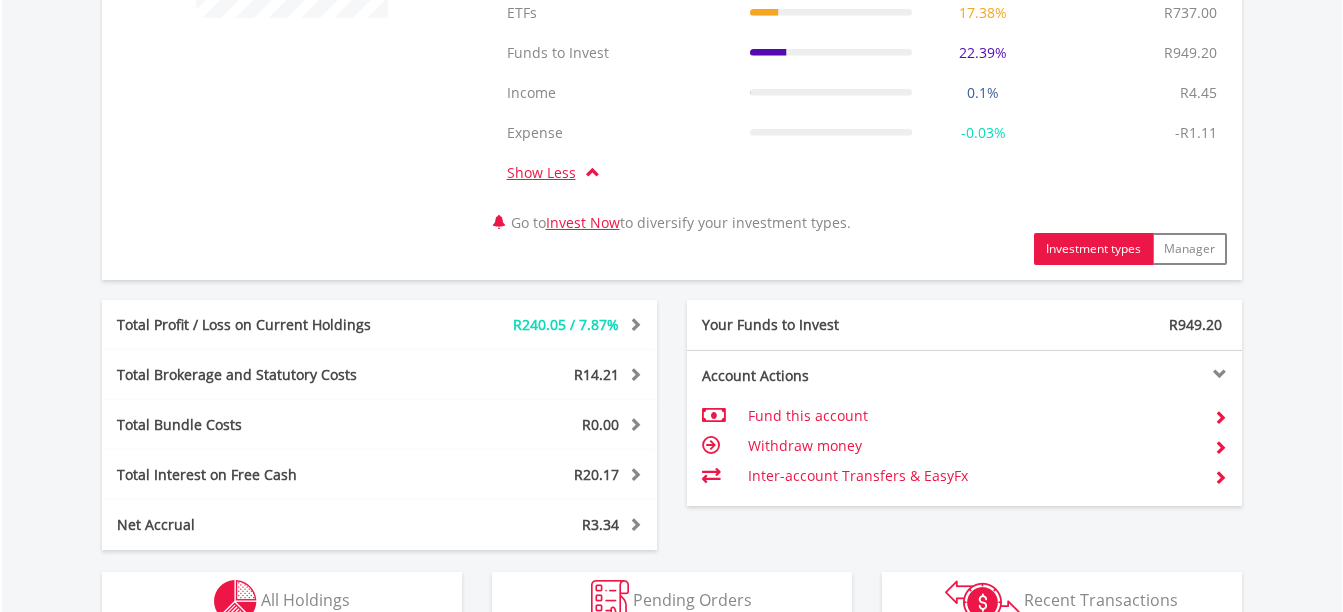 click on "Expense
Expense
-R1.11
-0.03%
-R1.11" at bounding box center (862, 133) 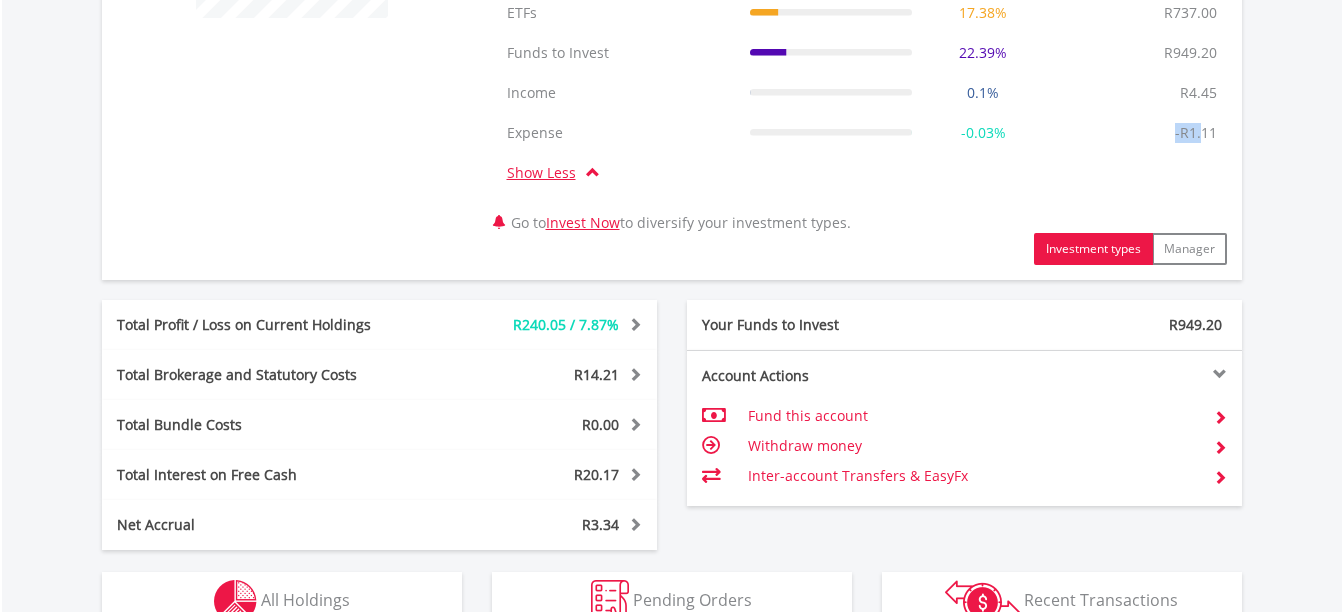 click on "-R1.11" at bounding box center (1196, 133) 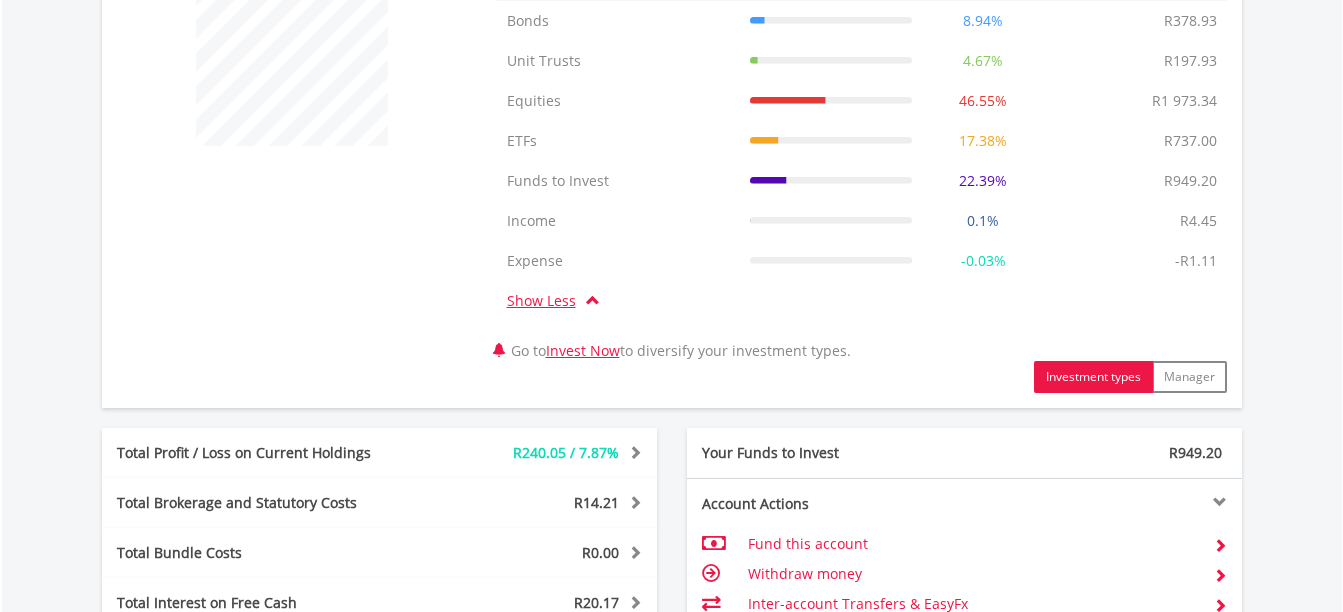 scroll, scrollTop: 824, scrollLeft: 0, axis: vertical 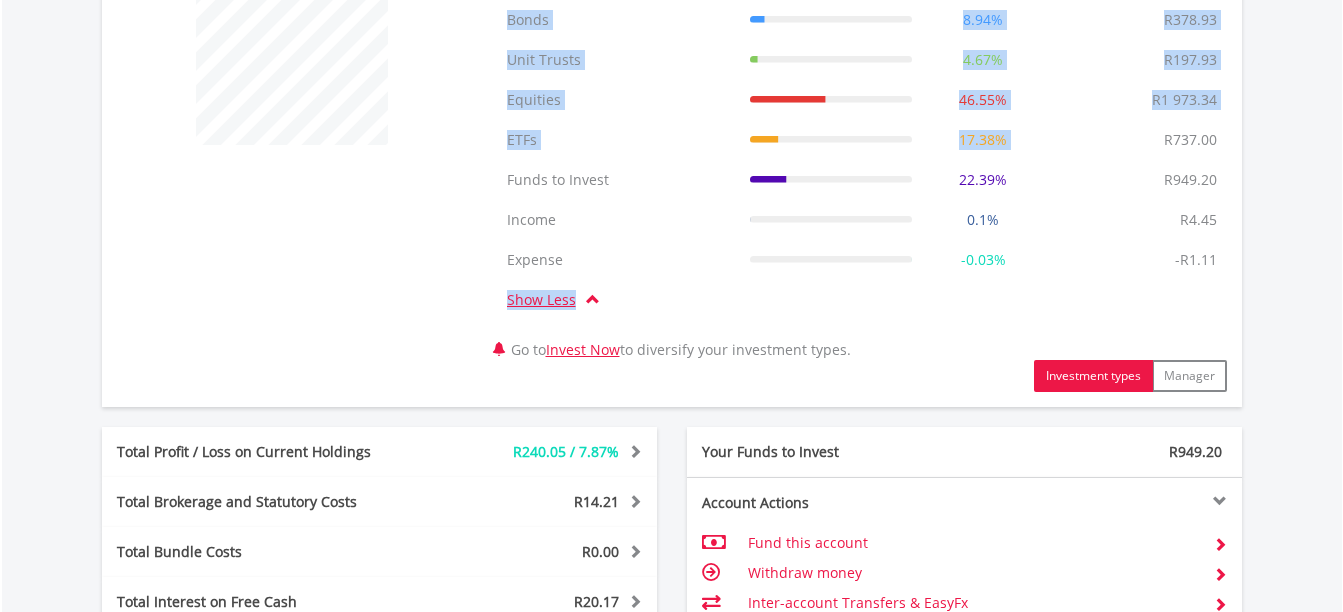 drag, startPoint x: 1156, startPoint y: 136, endPoint x: 1242, endPoint y: 148, distance: 86.833176 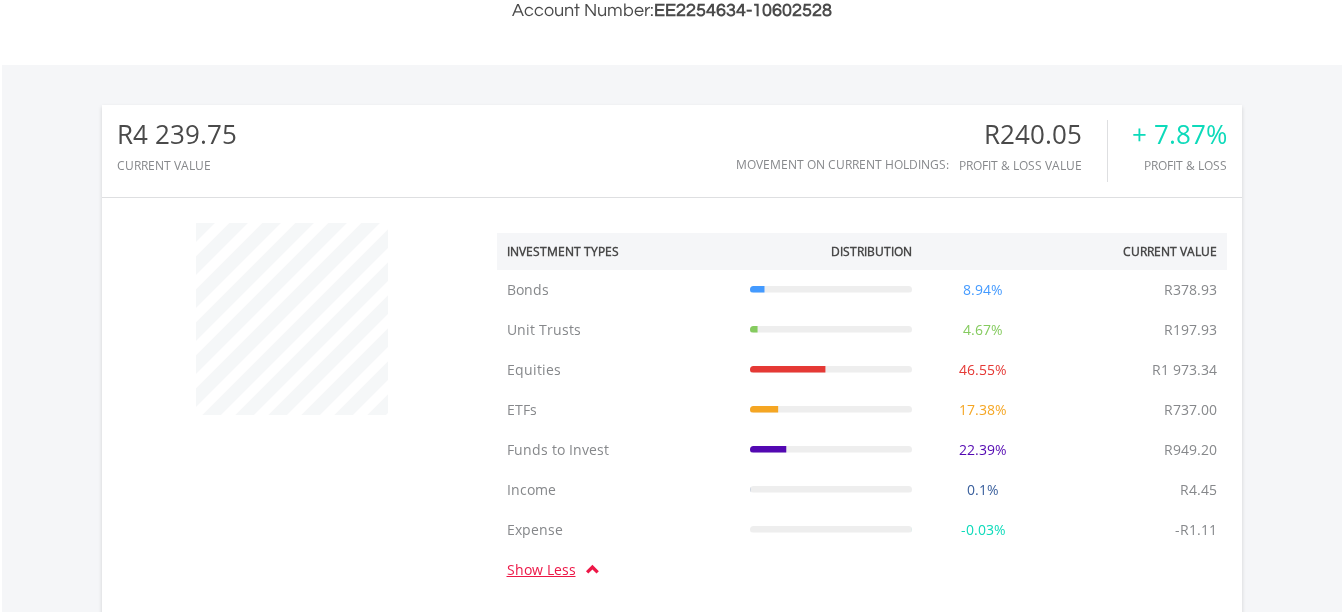 scroll, scrollTop: 559, scrollLeft: 0, axis: vertical 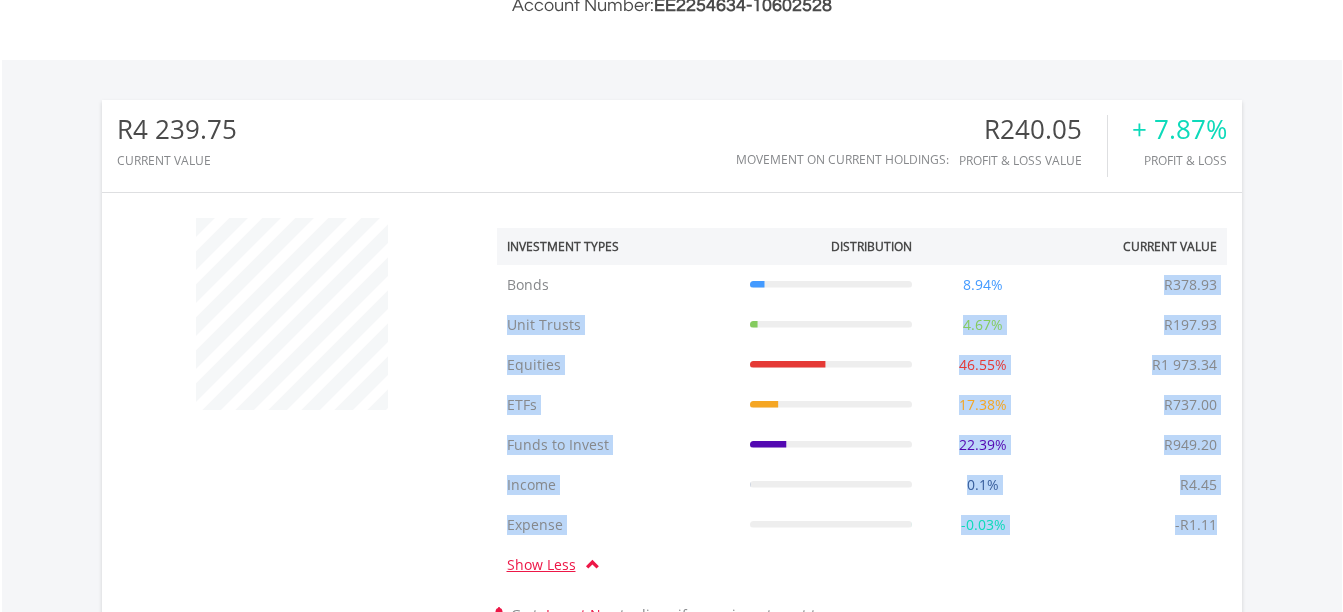 drag, startPoint x: 1163, startPoint y: 280, endPoint x: 1213, endPoint y: 507, distance: 232.44139 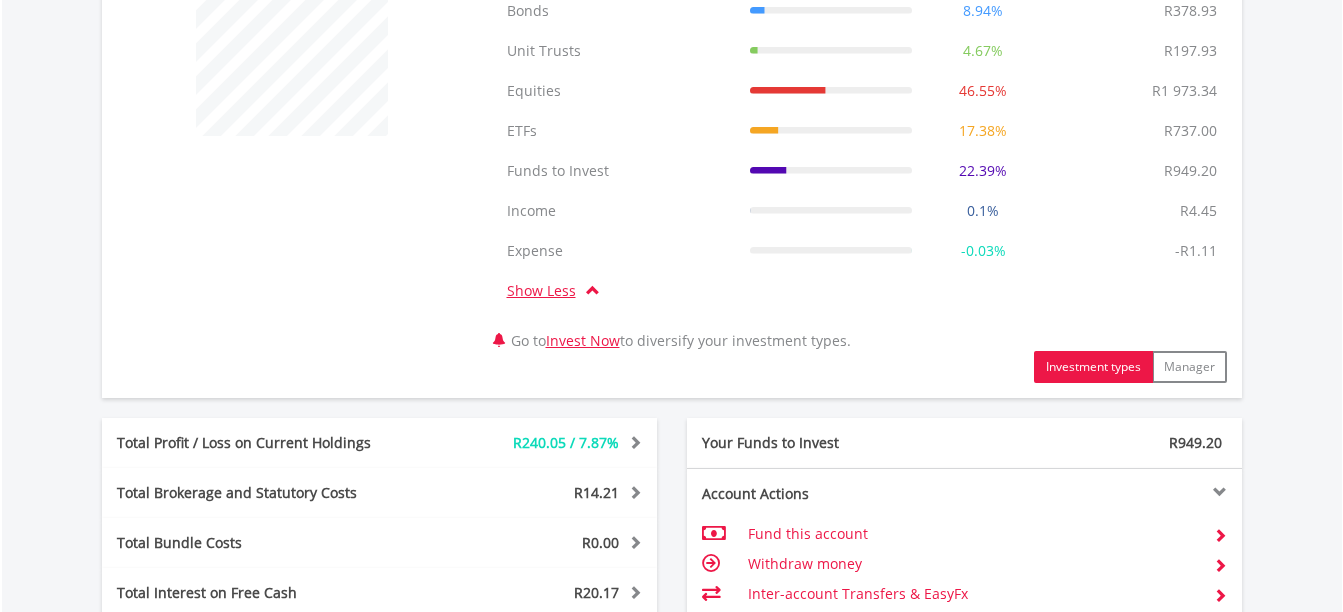 scroll, scrollTop: 834, scrollLeft: 0, axis: vertical 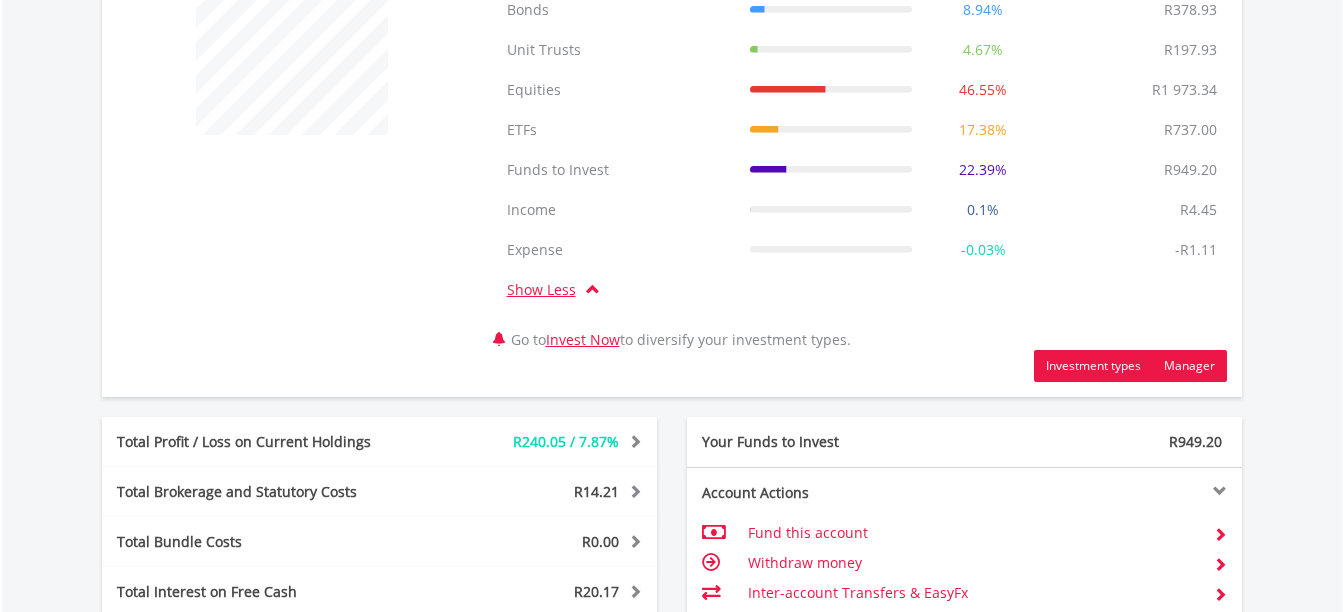 click on "Manager" at bounding box center (1189, 366) 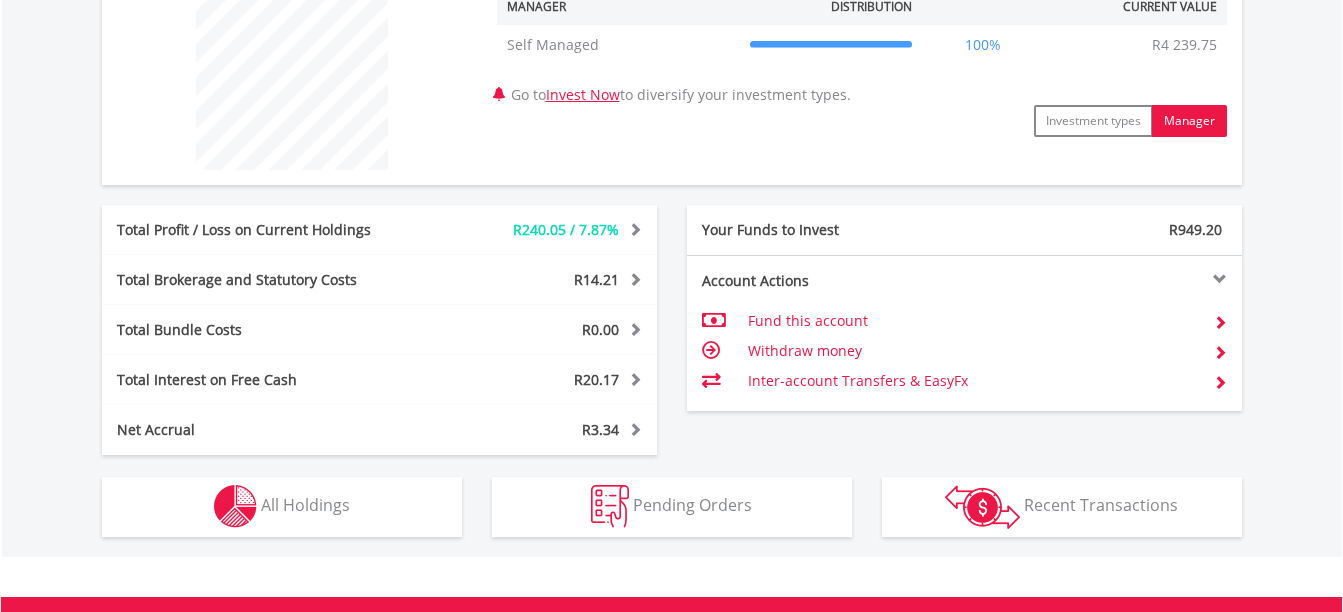 scroll, scrollTop: 828, scrollLeft: 0, axis: vertical 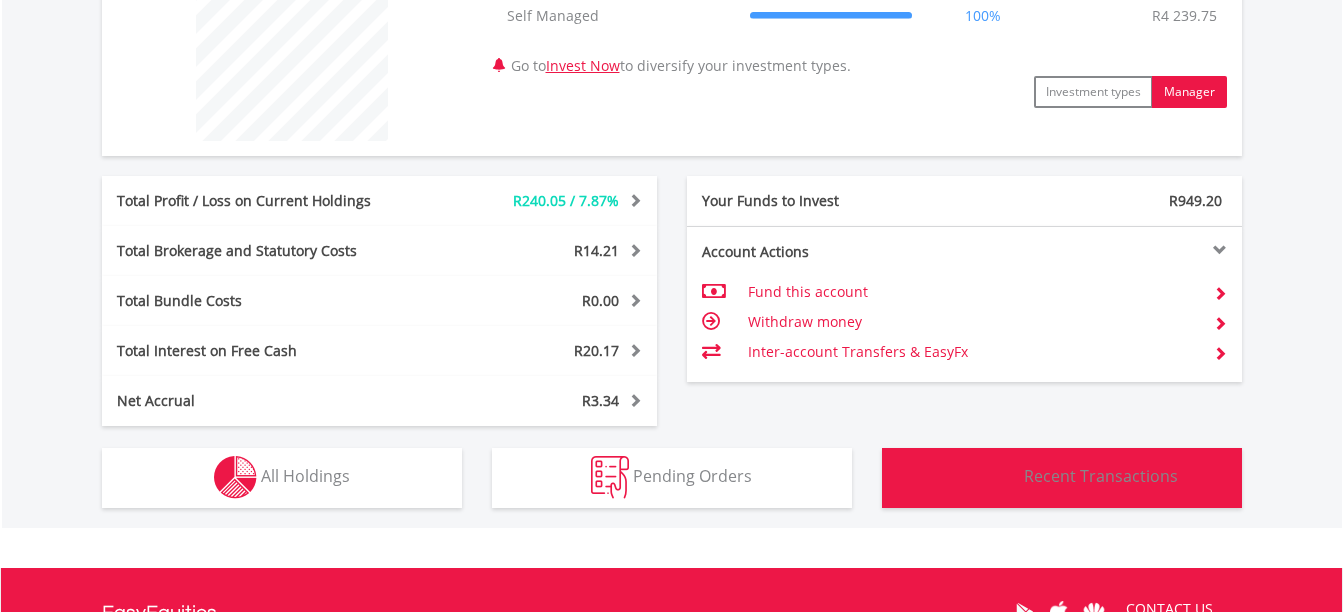 click on "Recent Transactions" at bounding box center [1101, 476] 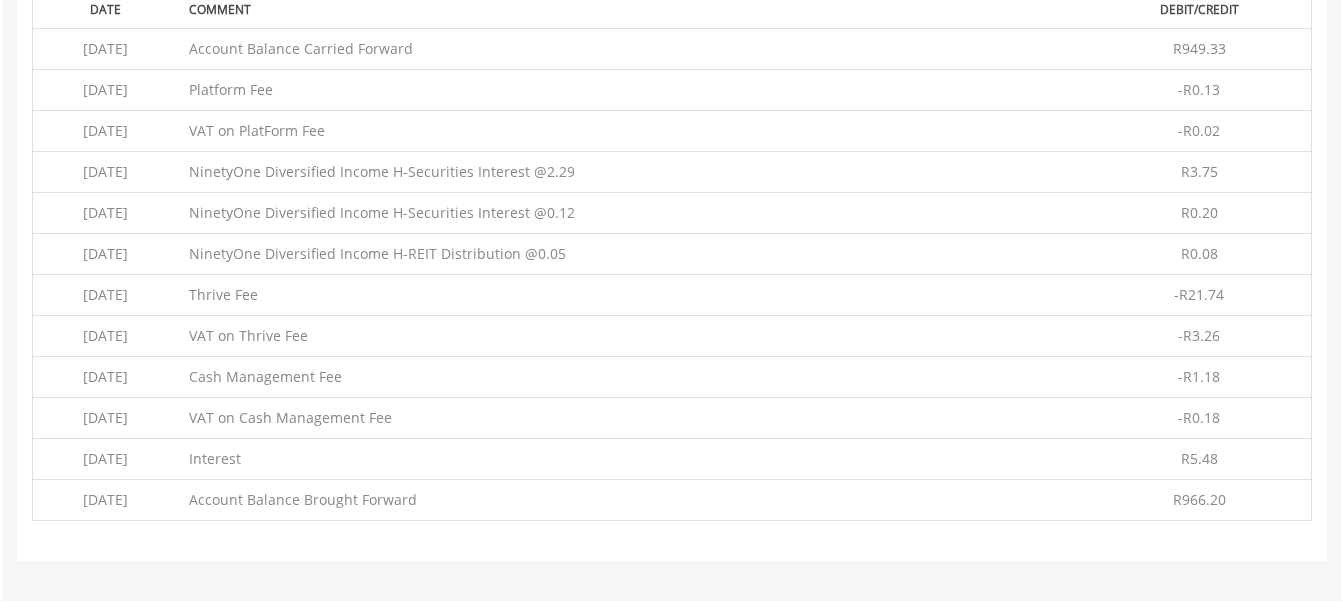 scroll, scrollTop: 1441, scrollLeft: 0, axis: vertical 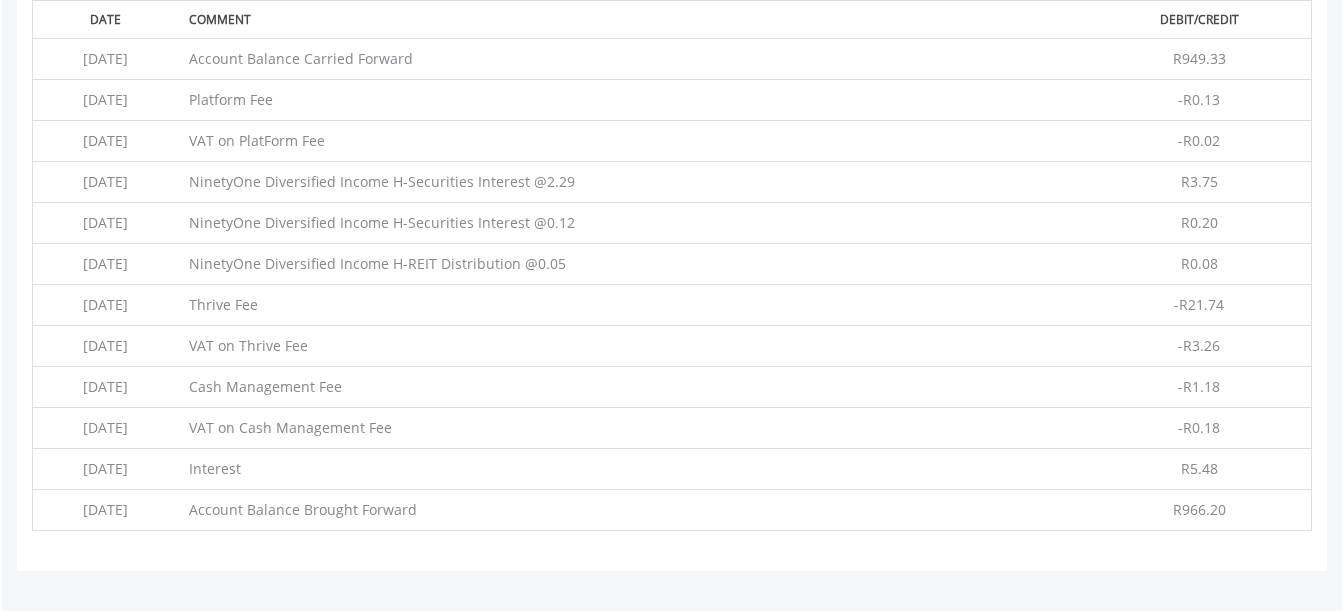 click on "-R0.18" at bounding box center [1199, 427] 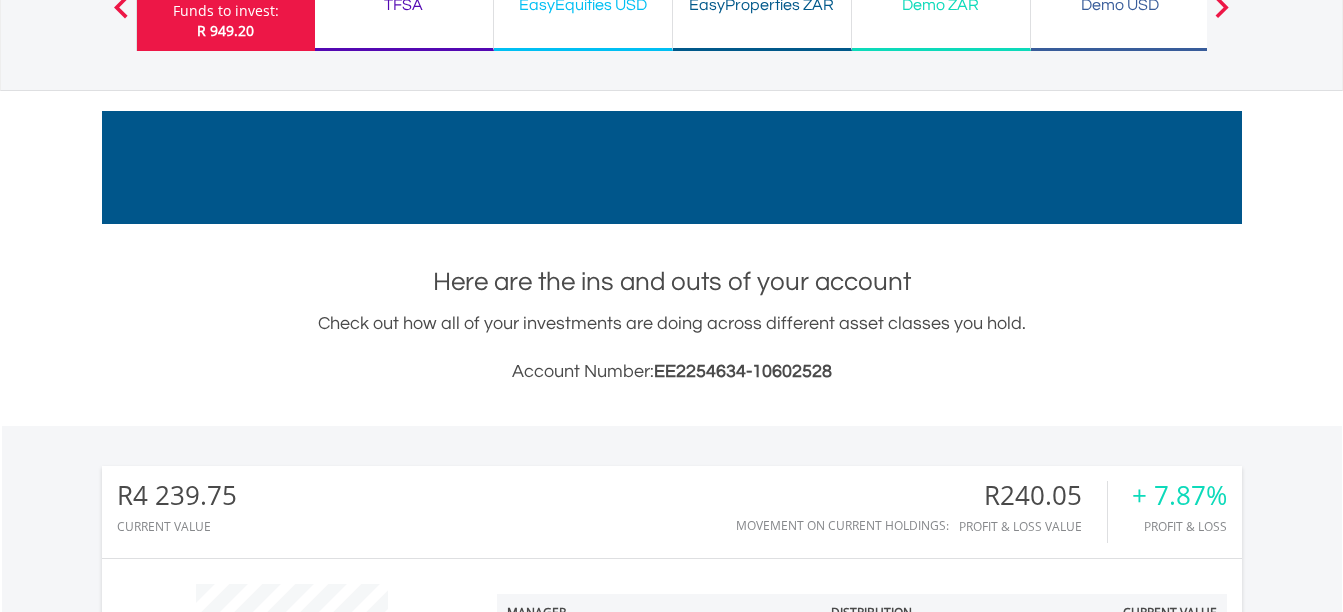 scroll, scrollTop: 0, scrollLeft: 0, axis: both 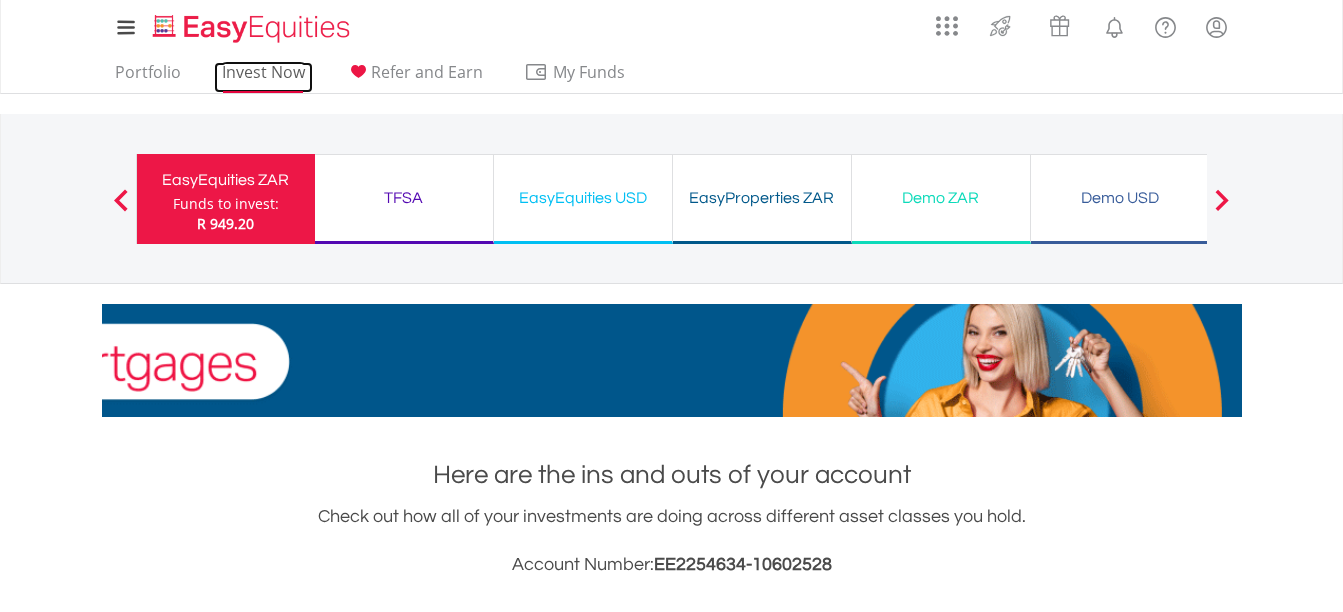 click on "Invest Now" at bounding box center (263, 77) 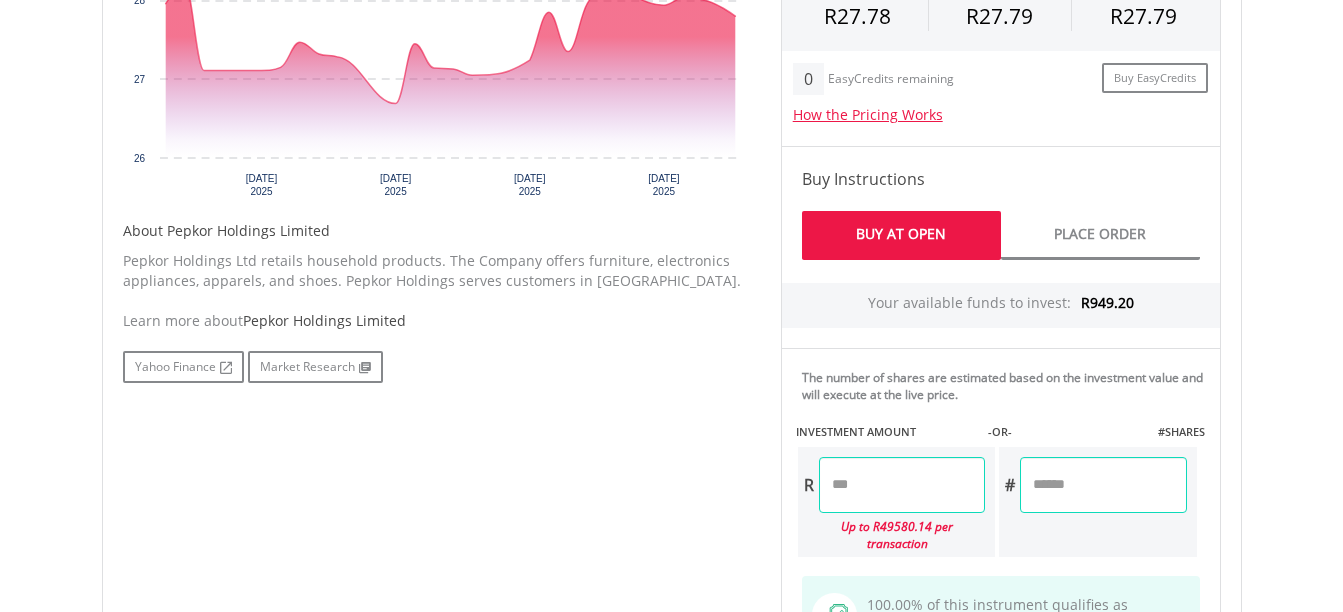scroll, scrollTop: 858, scrollLeft: 0, axis: vertical 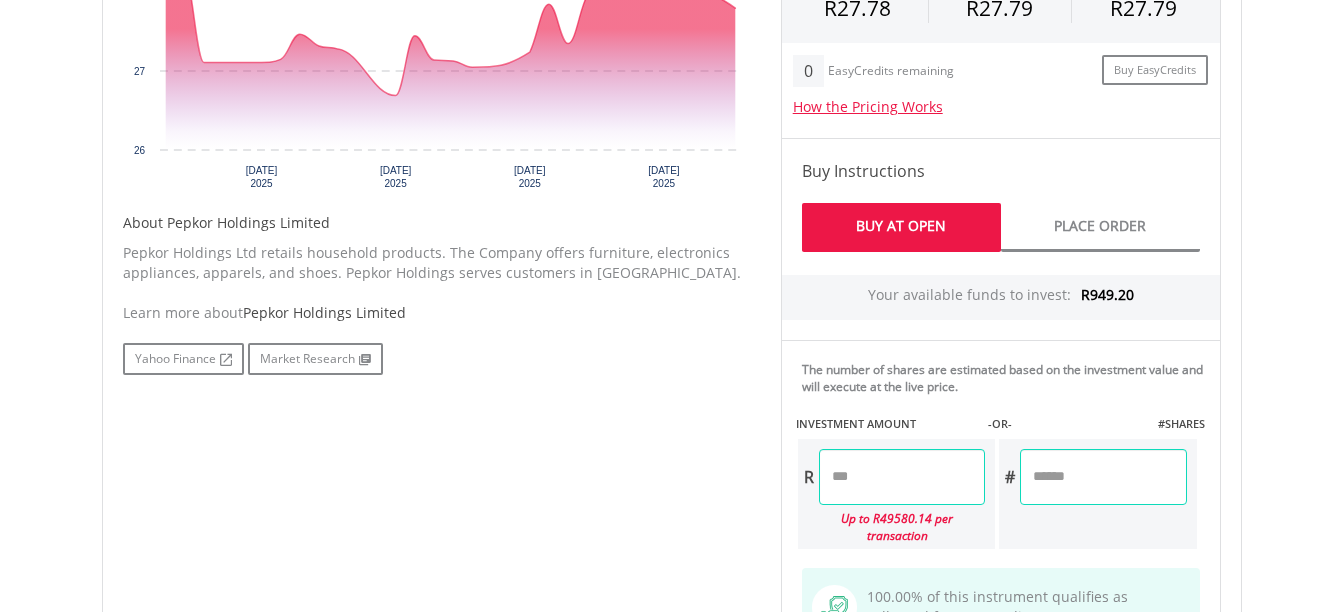 click at bounding box center [902, 477] 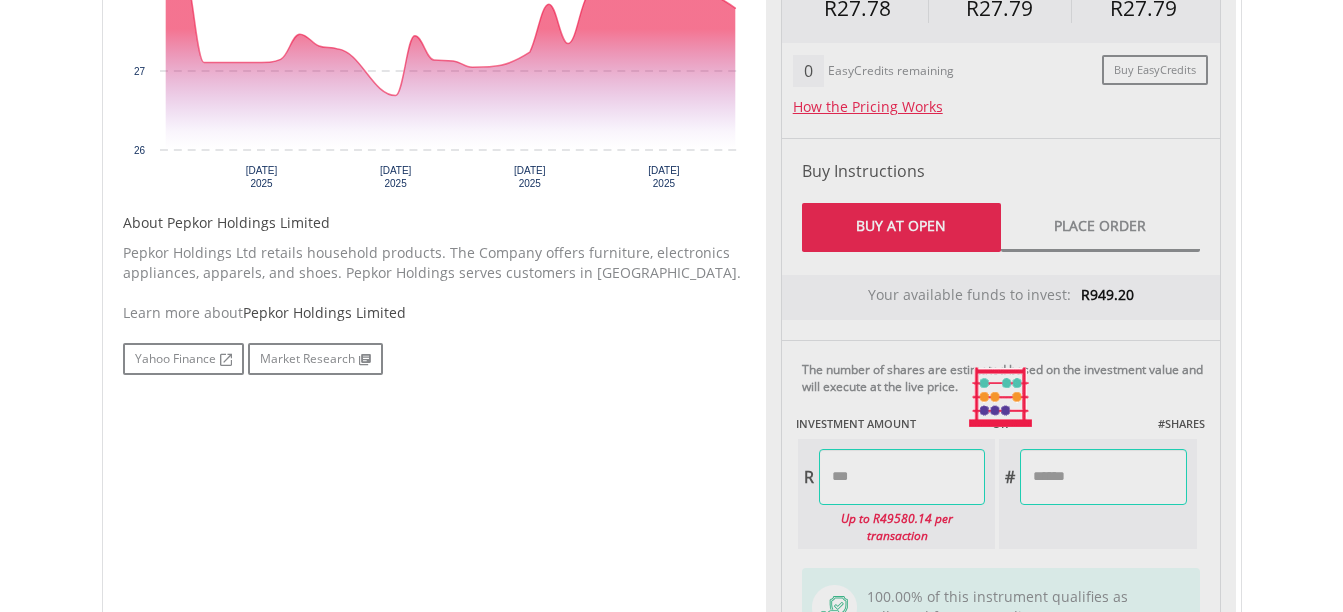 click on "Last Updated Price:
15-min. Delay*
Price Update Cost:
0
Credits
Market Closed
SELLING AT (BID)
BUYING AT                     (ASK)
LAST PRICE
R27.78
R27.79
R27.79
0
Buy EasyCredits" at bounding box center [1001, 397] 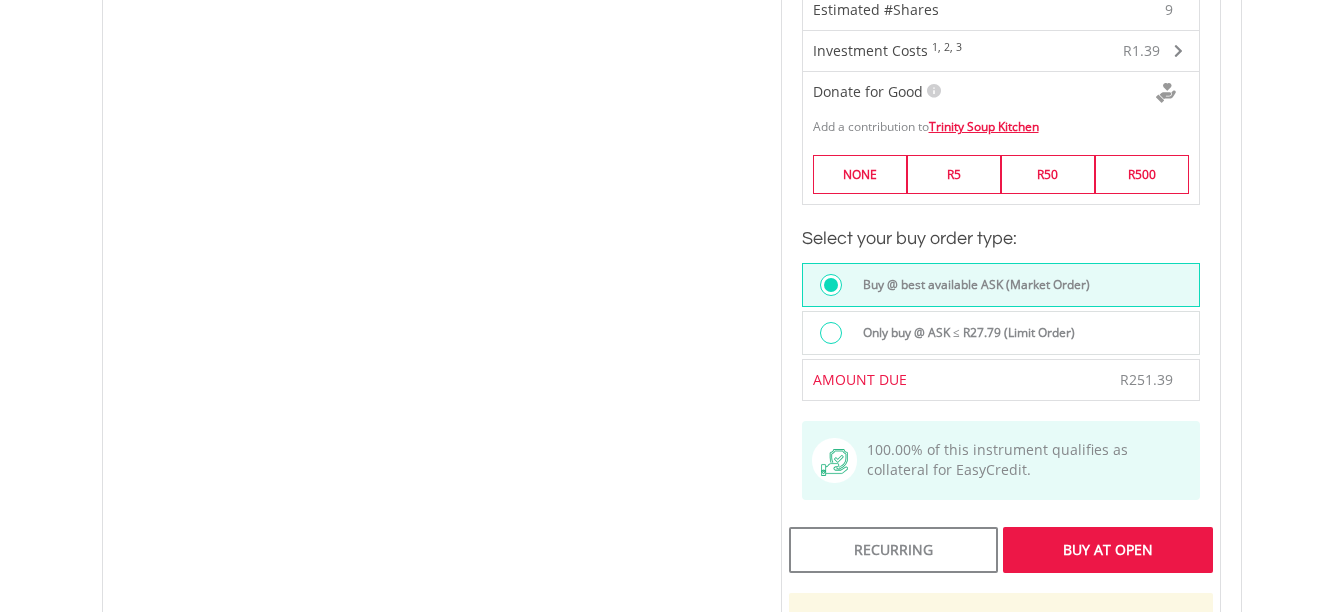 scroll, scrollTop: 1499, scrollLeft: 0, axis: vertical 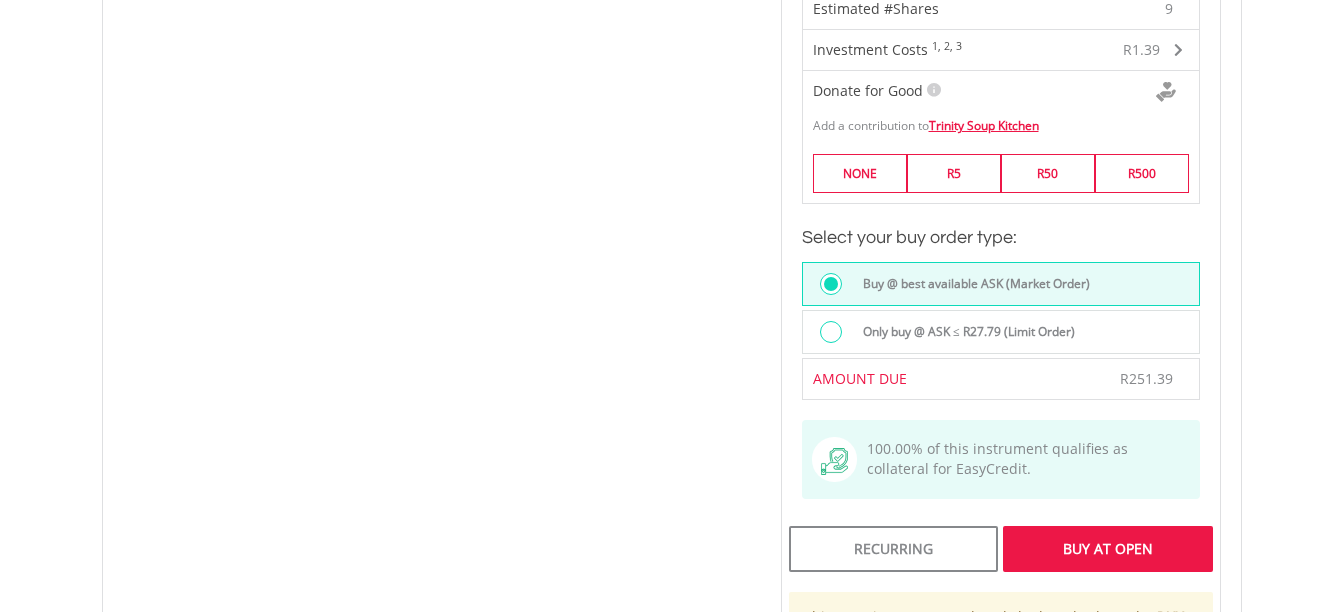 click at bounding box center [831, 332] 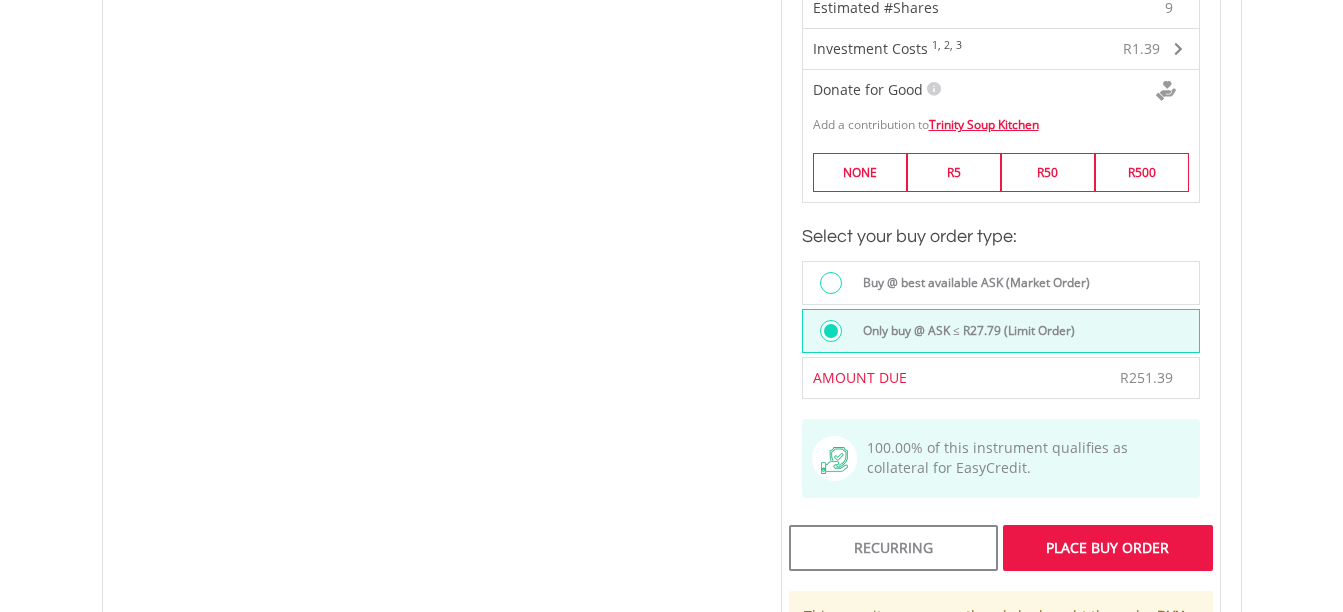 scroll, scrollTop: 1535, scrollLeft: 0, axis: vertical 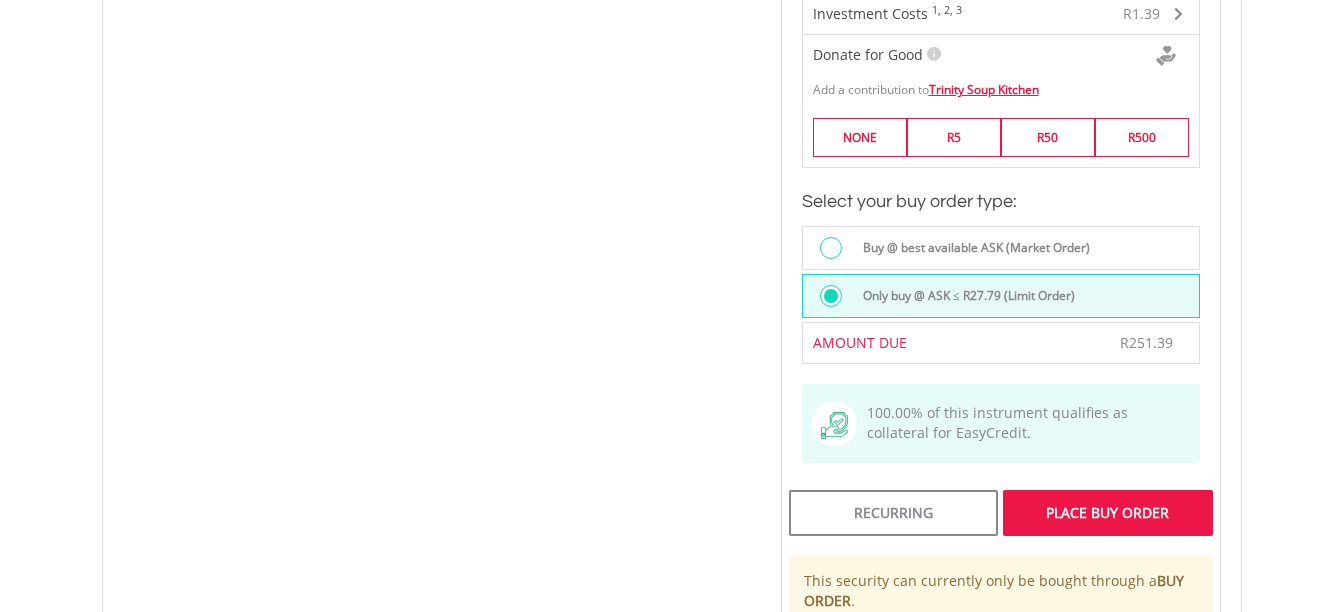 click on "Place Buy Order" at bounding box center (1107, 513) 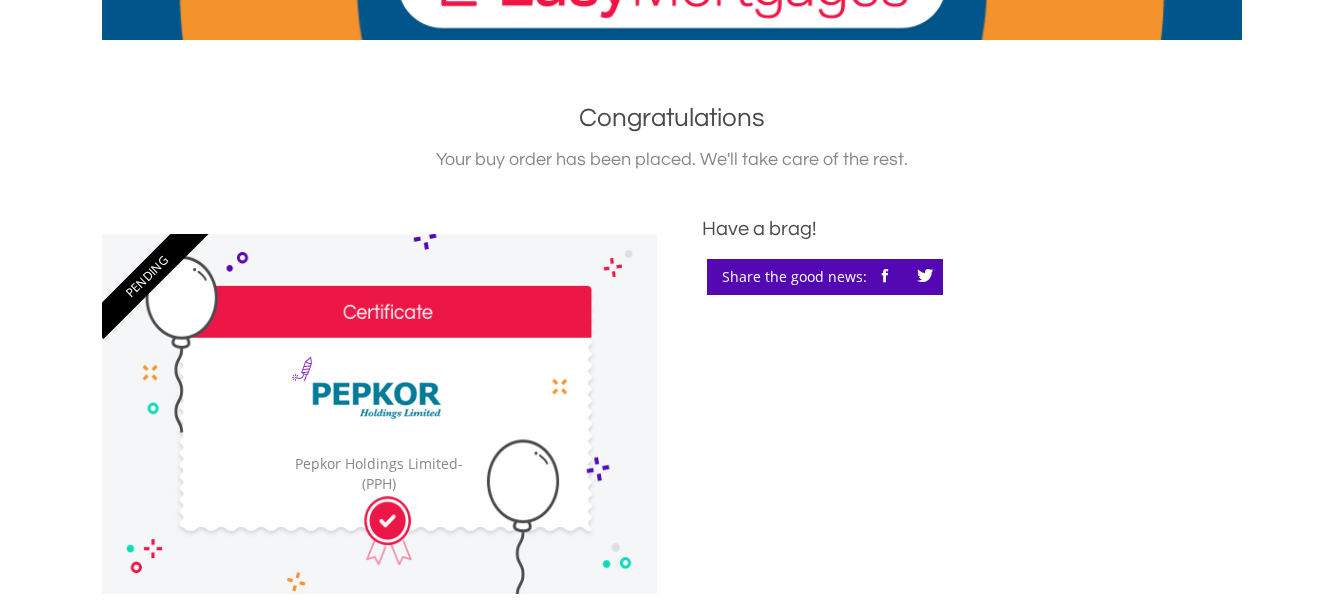 scroll, scrollTop: 0, scrollLeft: 0, axis: both 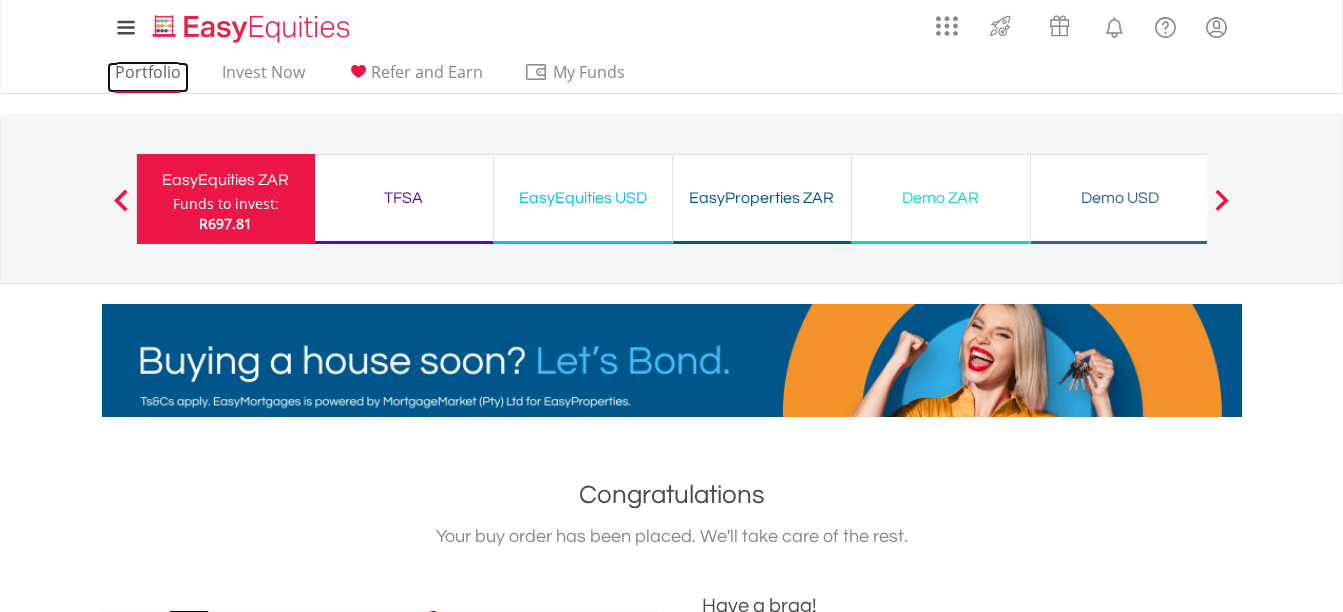 click on "Portfolio" at bounding box center (148, 77) 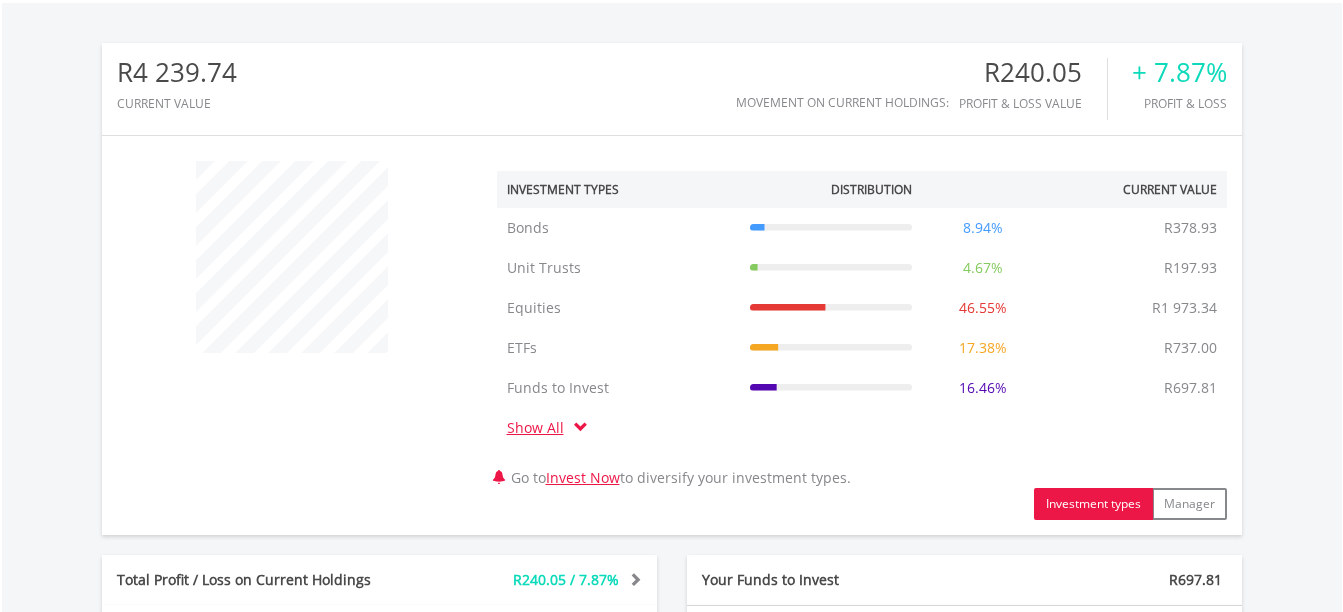 scroll, scrollTop: 655, scrollLeft: 0, axis: vertical 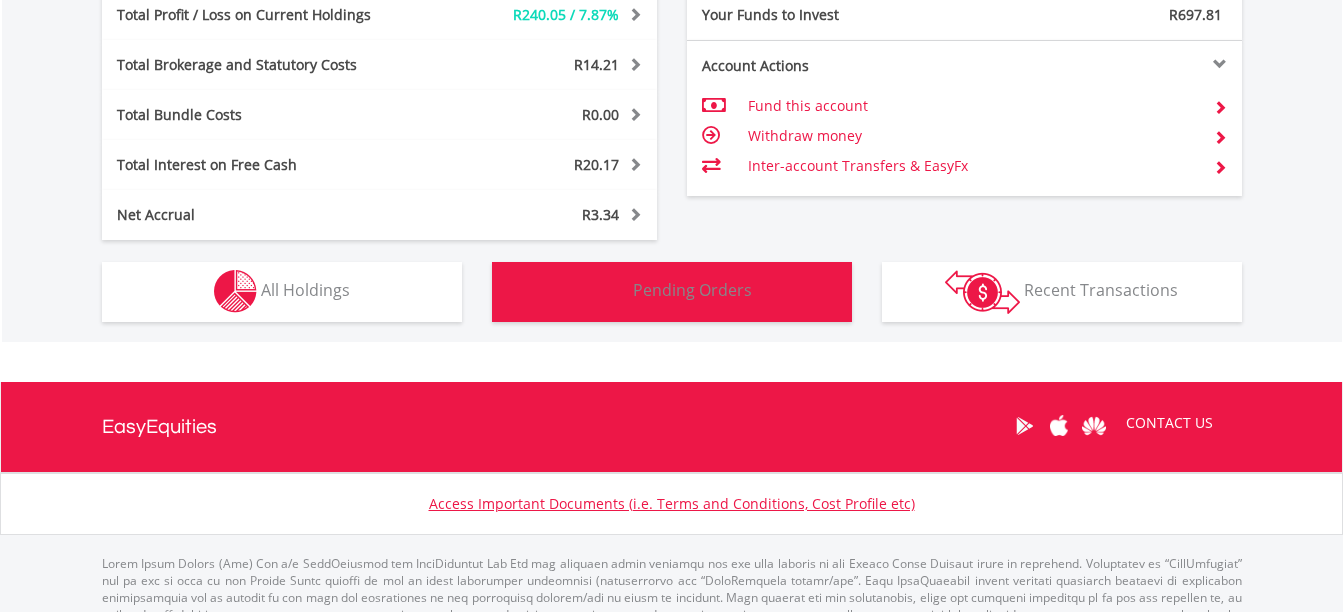 click on "Pending Orders" at bounding box center (692, 290) 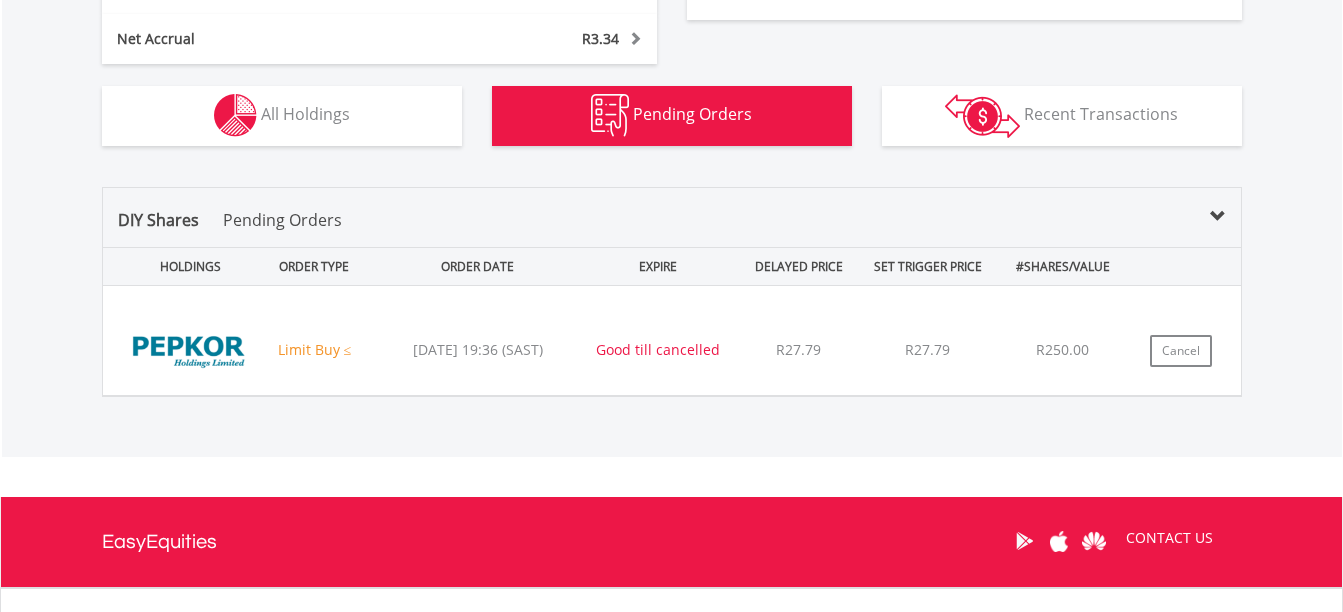 scroll, scrollTop: 1195, scrollLeft: 0, axis: vertical 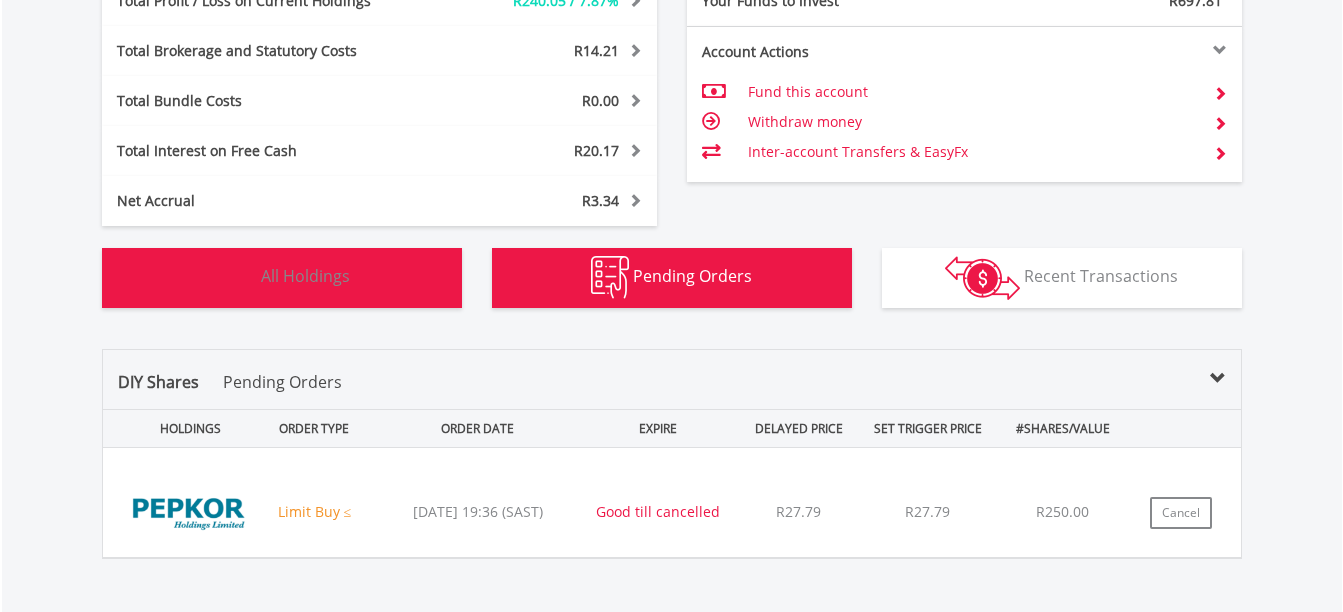 click on "All Holdings" at bounding box center (305, 276) 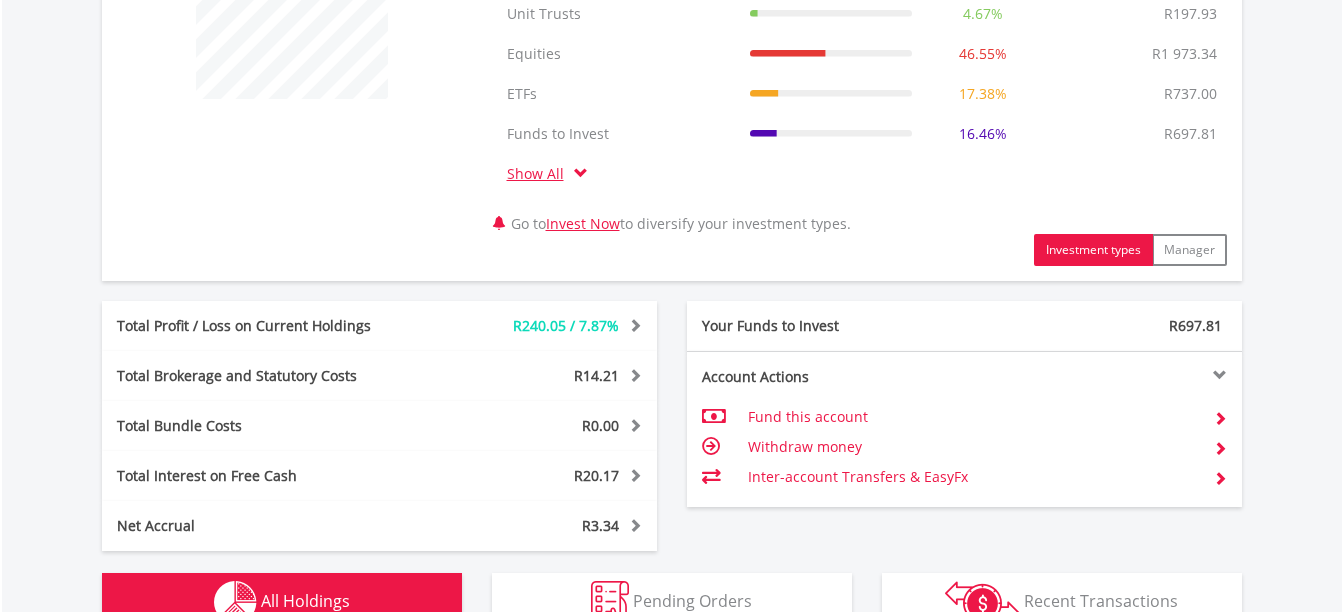 scroll, scrollTop: 770, scrollLeft: 0, axis: vertical 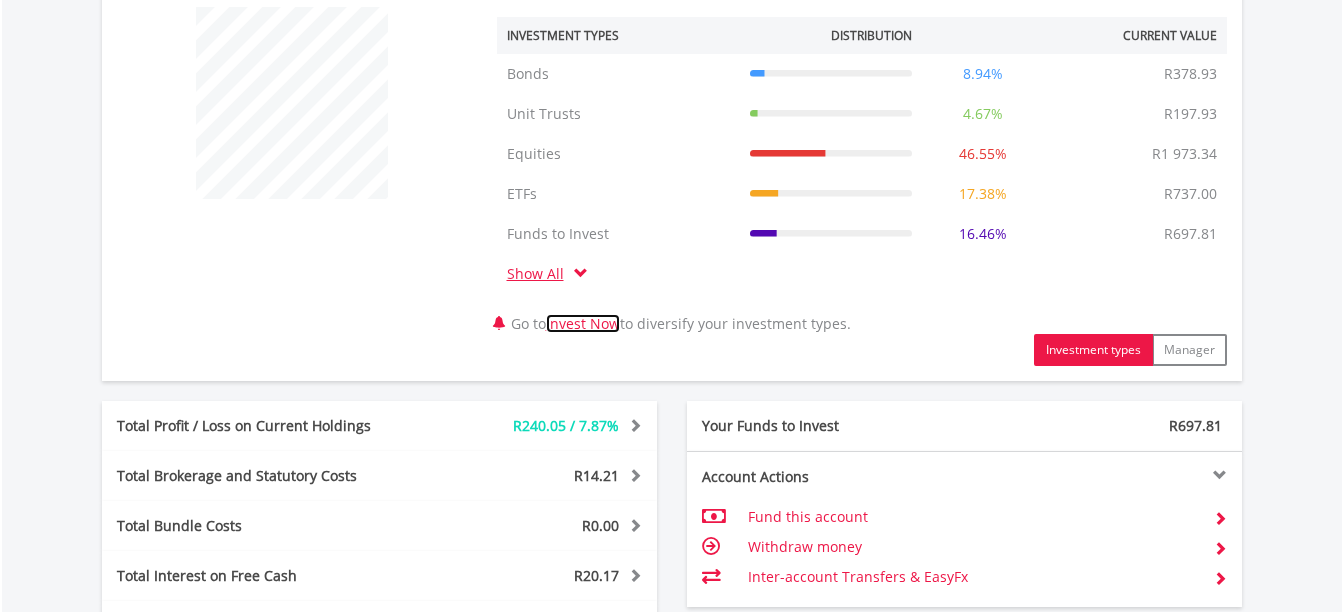 click on "Invest Now" at bounding box center [583, 323] 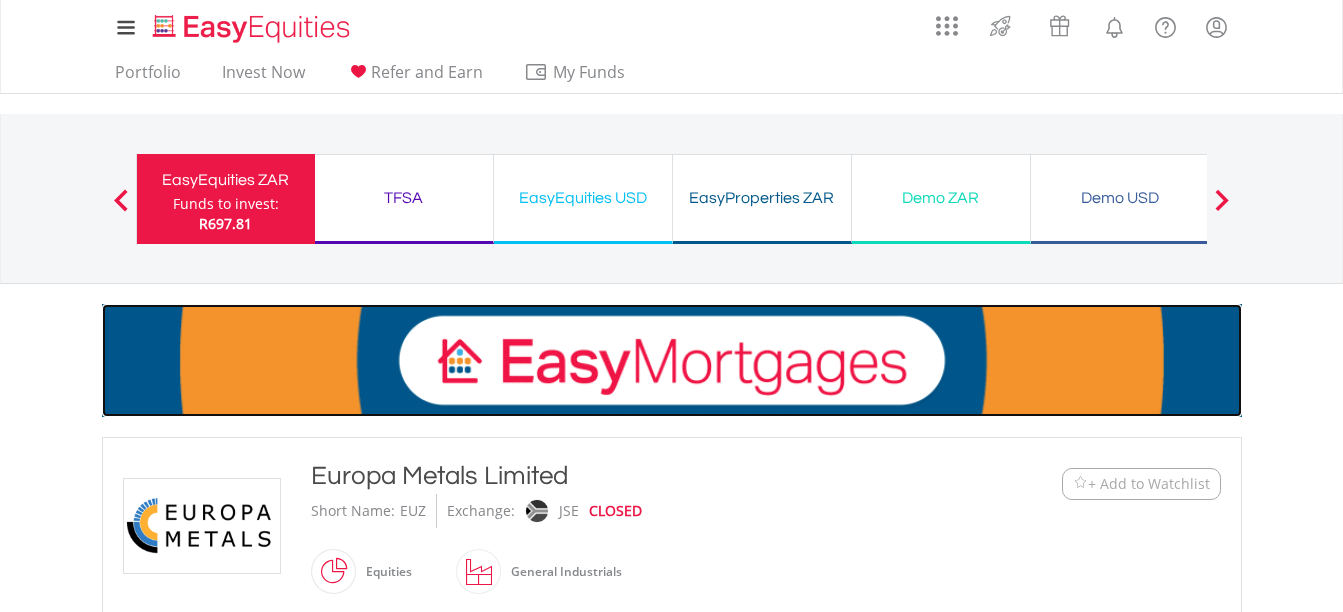 scroll, scrollTop: 0, scrollLeft: 0, axis: both 